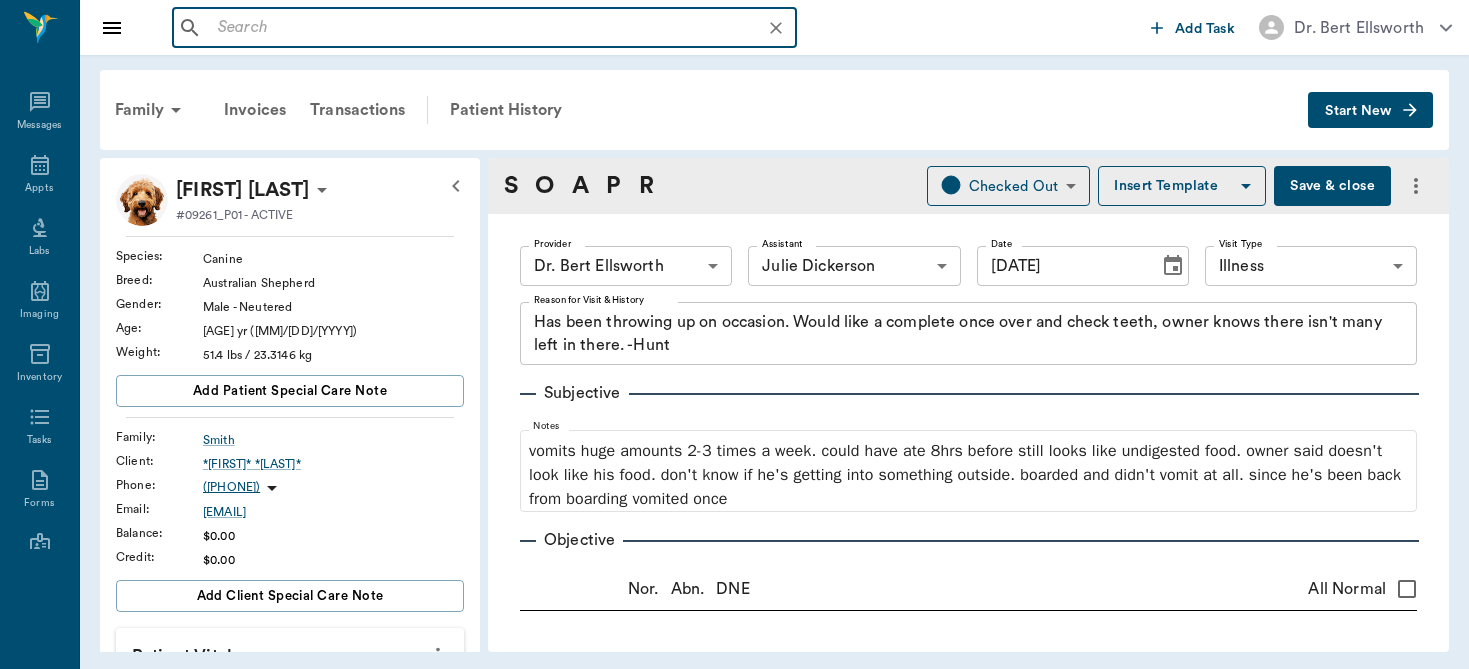 scroll, scrollTop: 0, scrollLeft: 0, axis: both 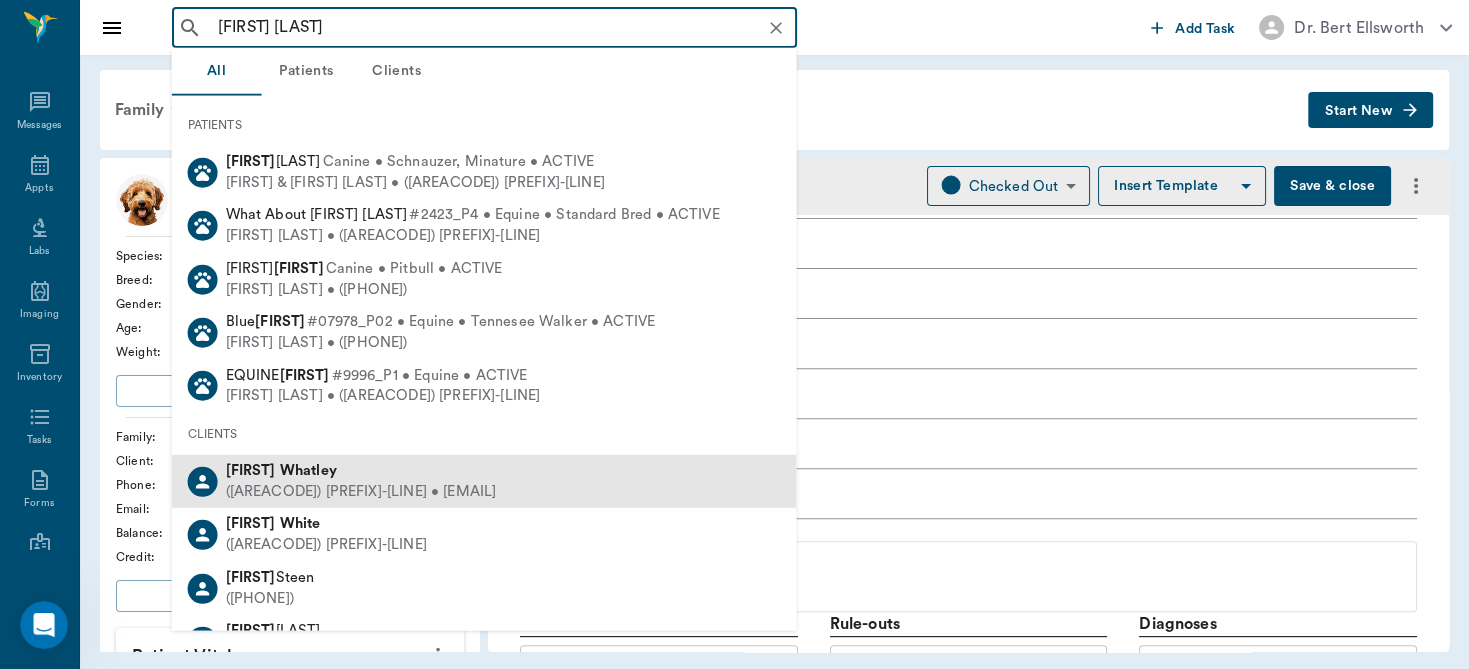click on "([AREACODE]) [PREFIX]-[LINE] • [EMAIL]" at bounding box center (361, 491) 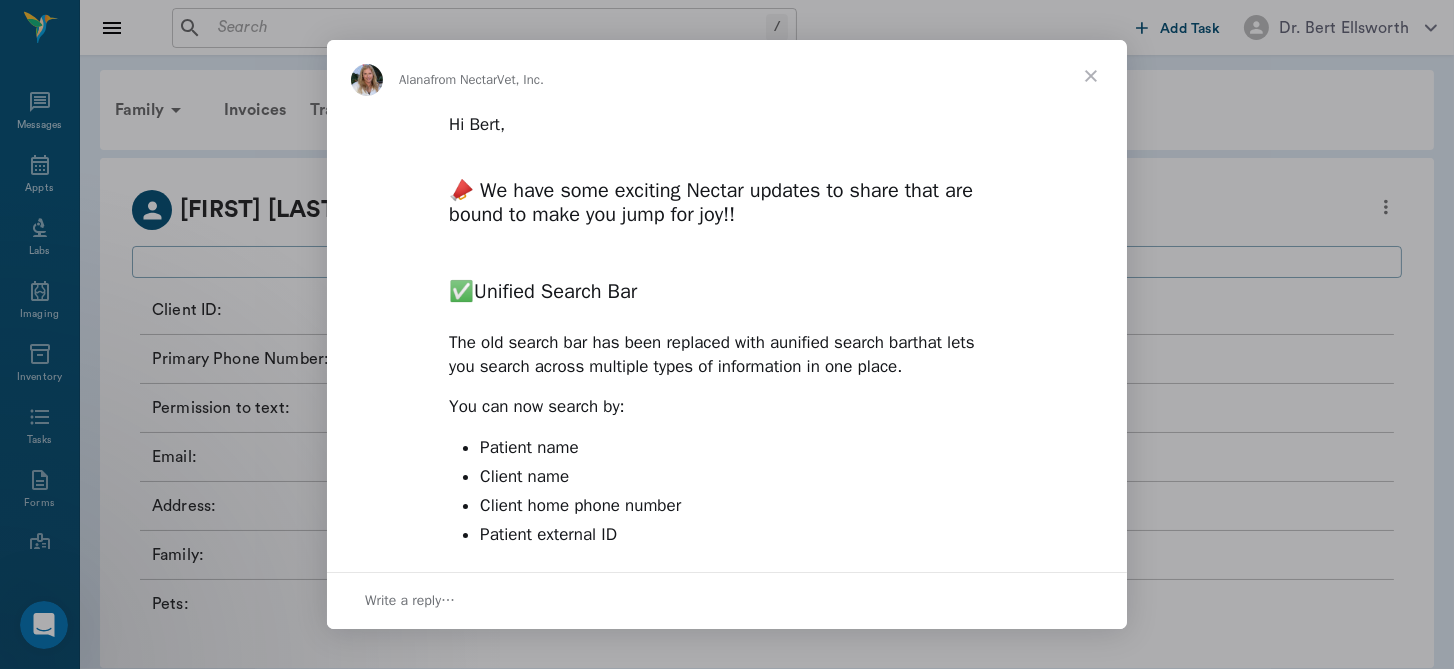scroll, scrollTop: 0, scrollLeft: 0, axis: both 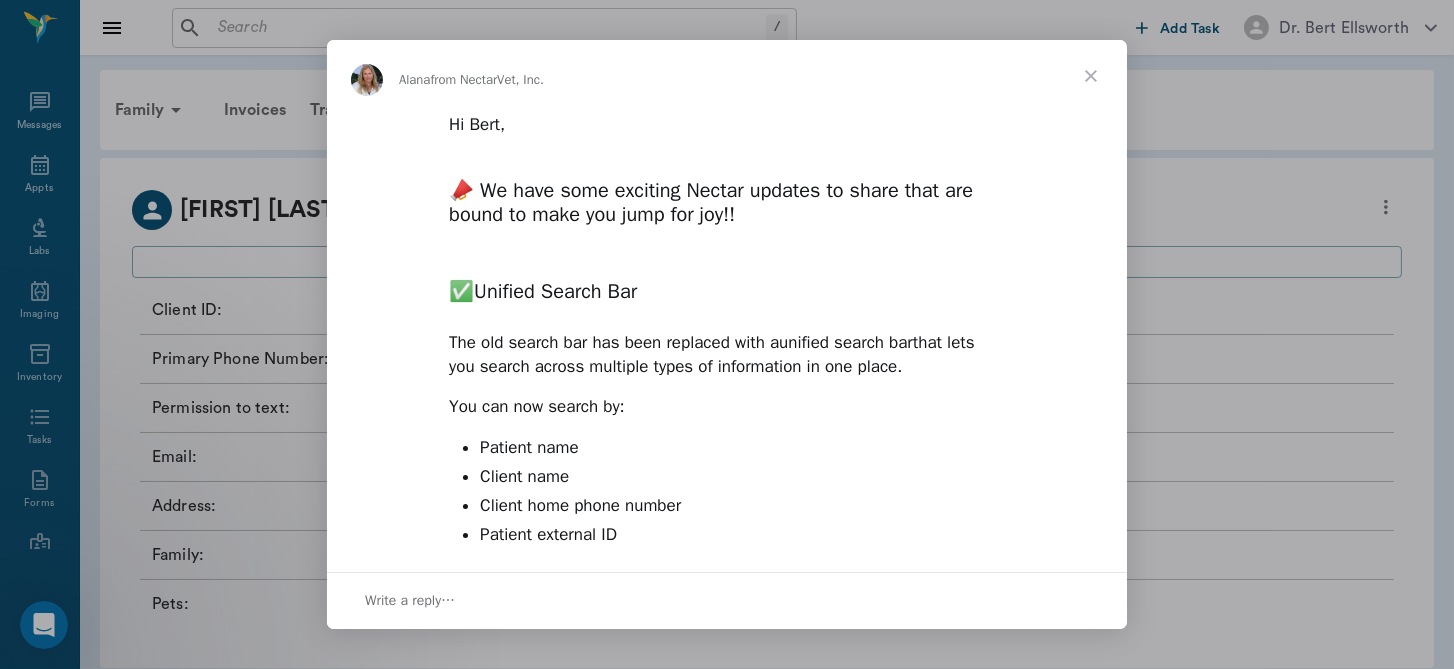 click on "[FIRST] from [COMPANY]" at bounding box center (727, 76) 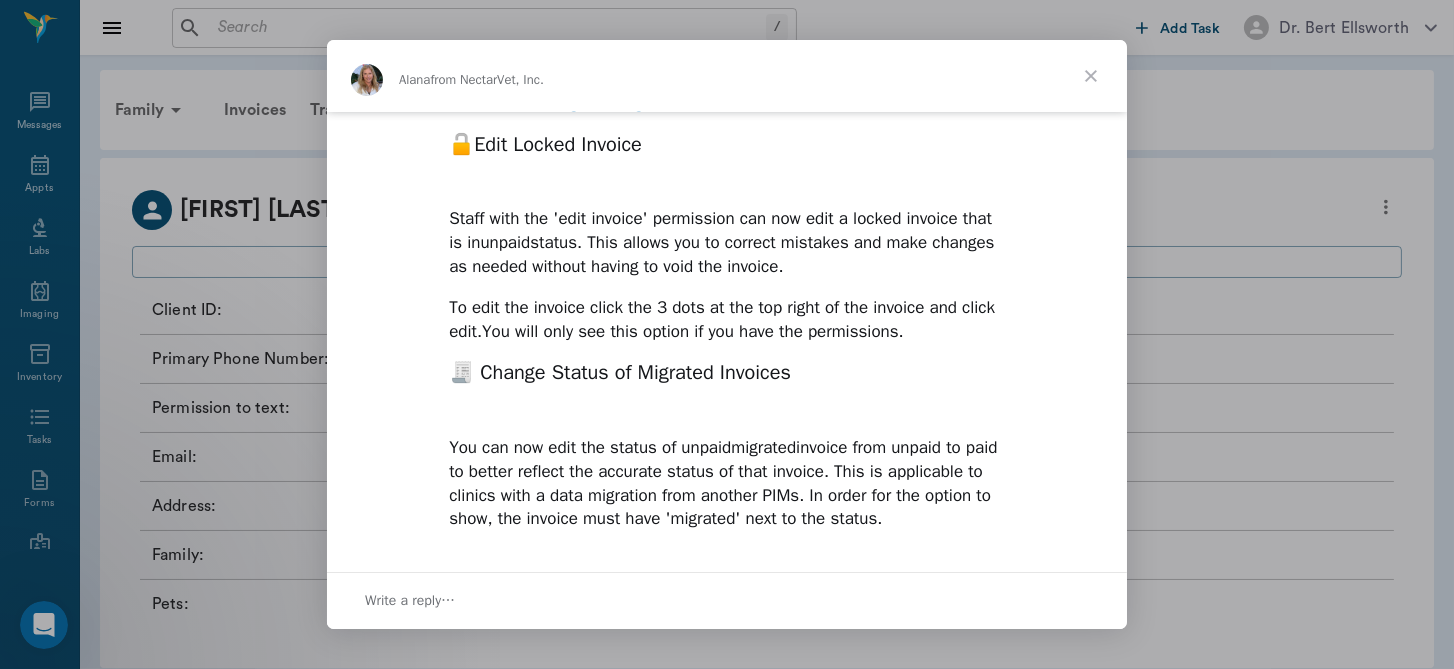 scroll, scrollTop: 1224, scrollLeft: 0, axis: vertical 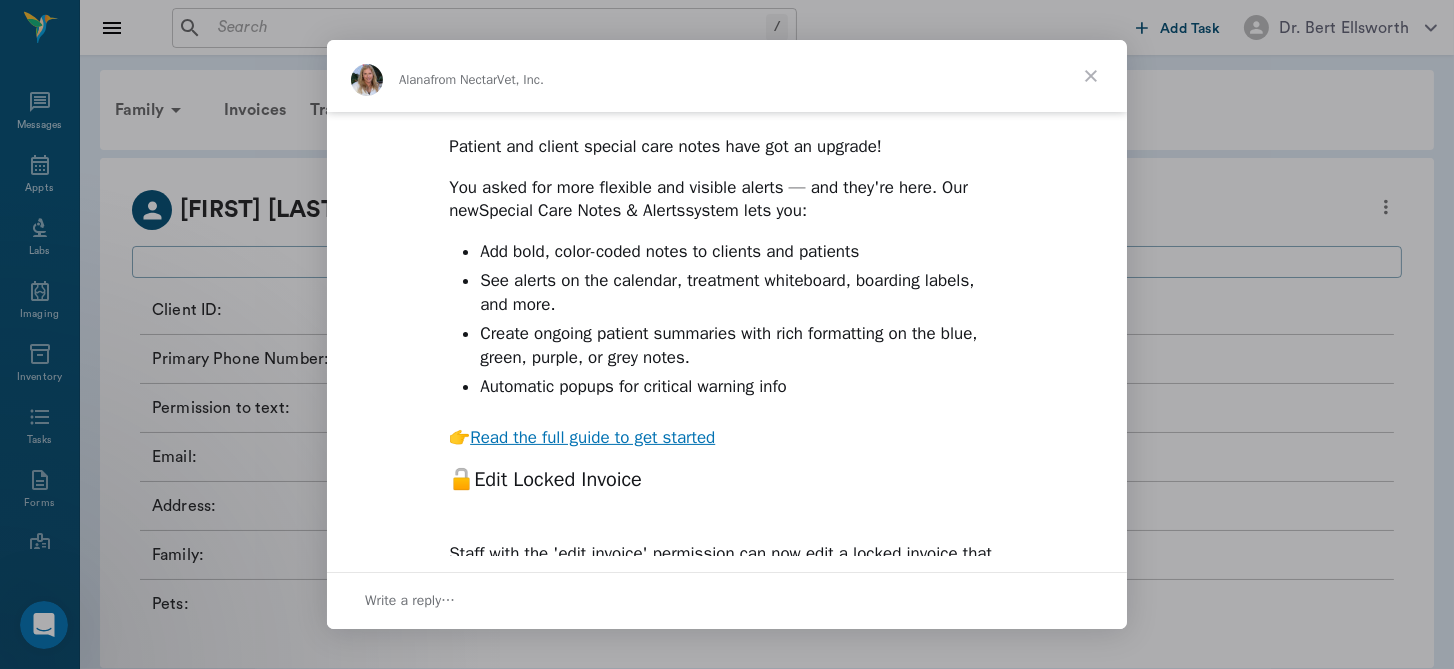 click at bounding box center (1091, 76) 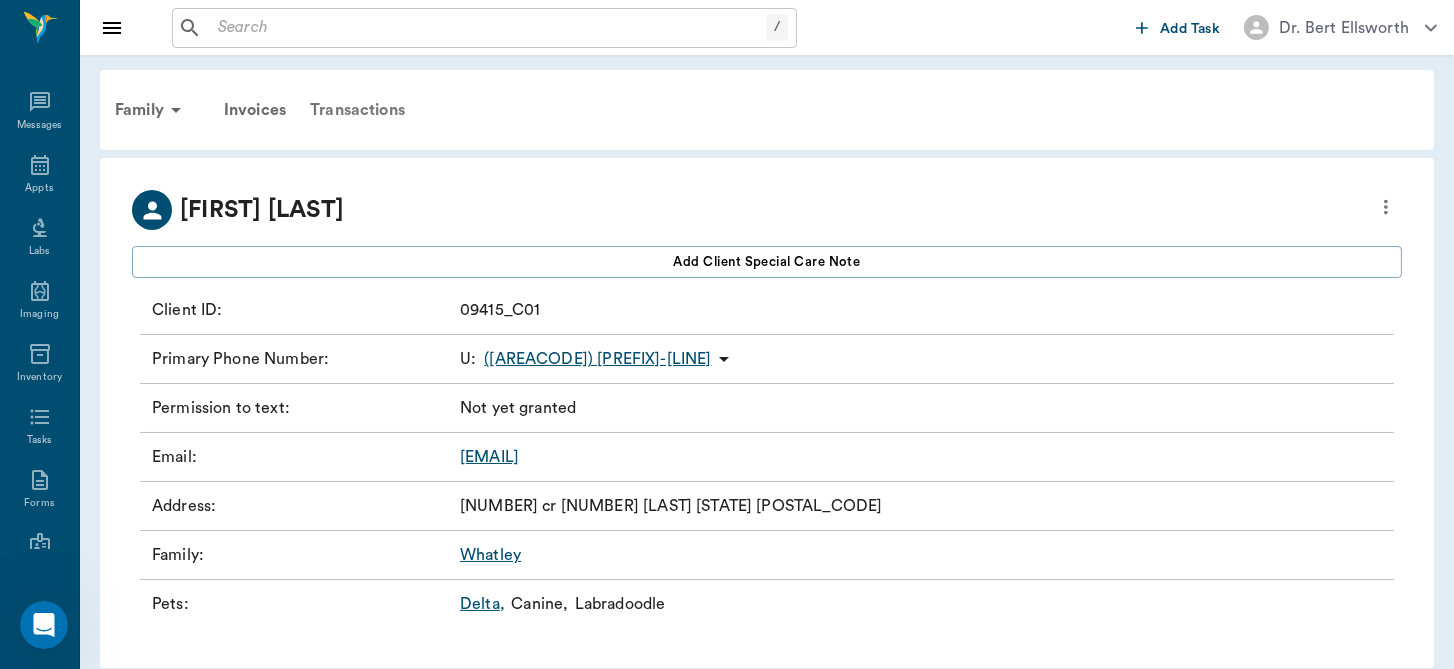 click on "Transactions" at bounding box center [357, 110] 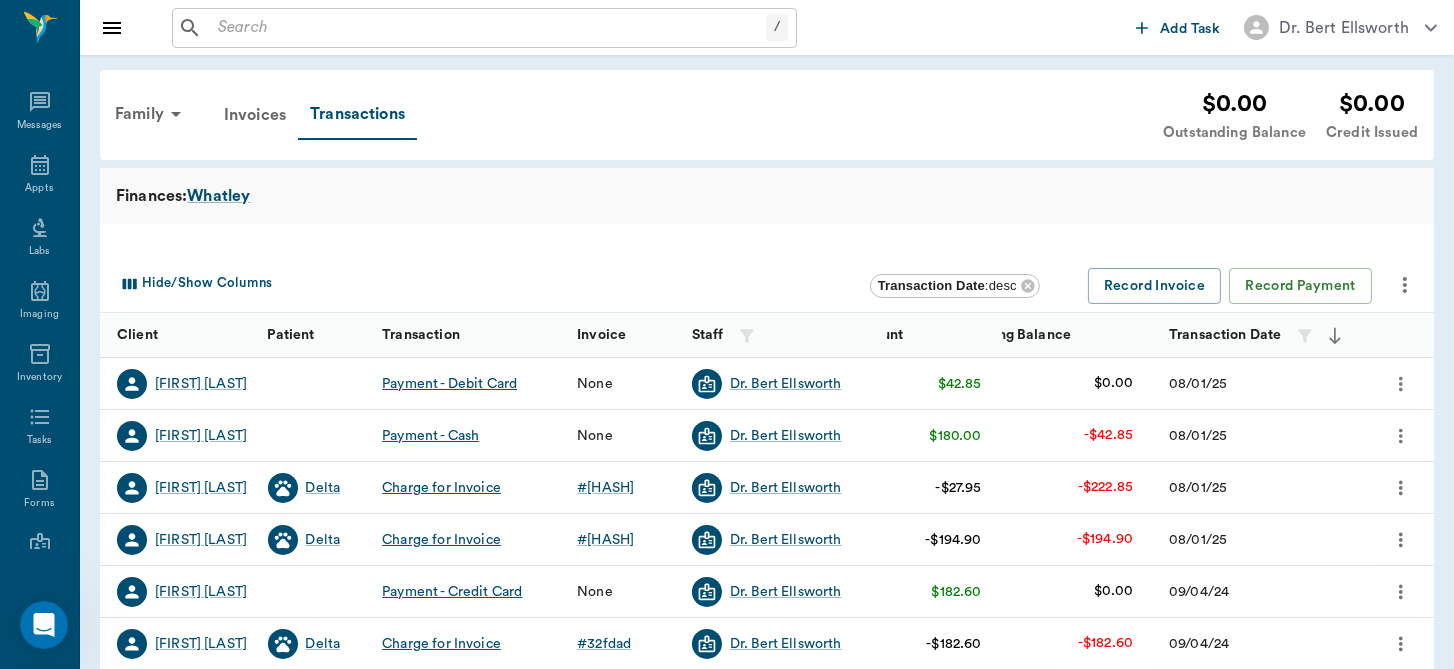 click on "/ ​" at bounding box center [484, 28] 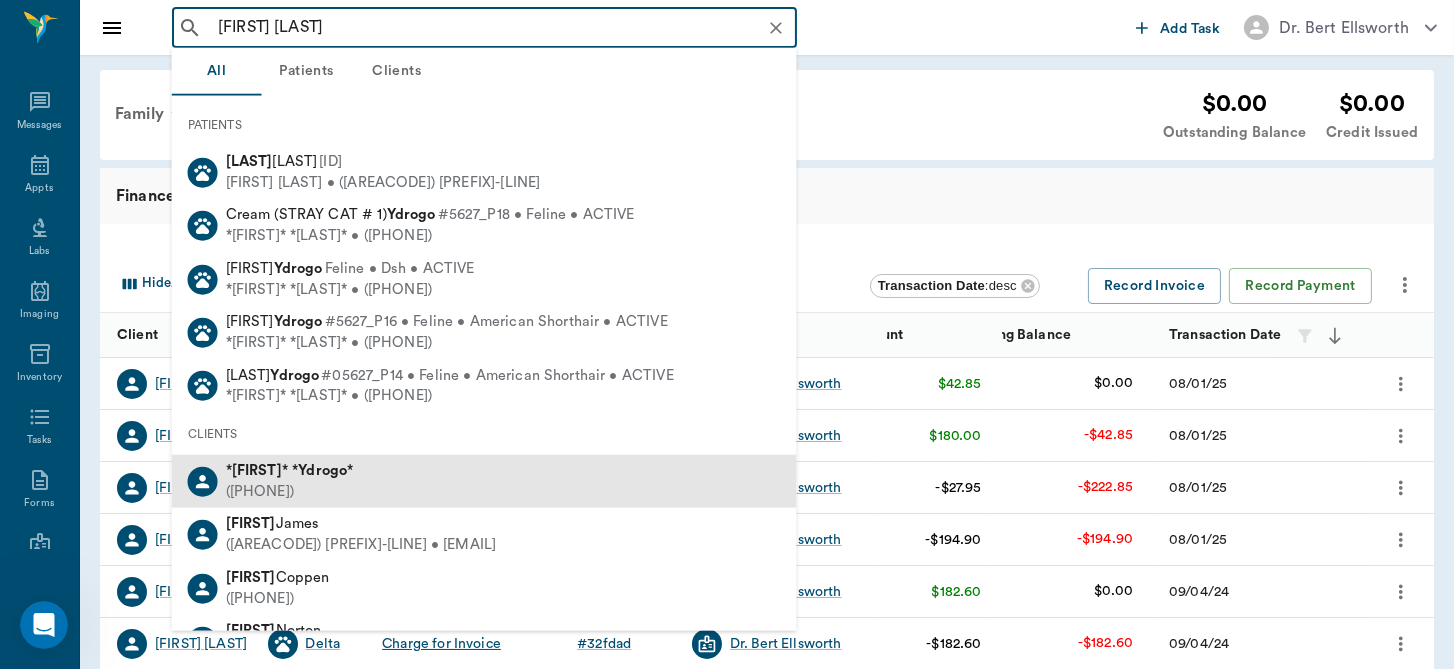 click on "Ydrogo" at bounding box center (322, 470) 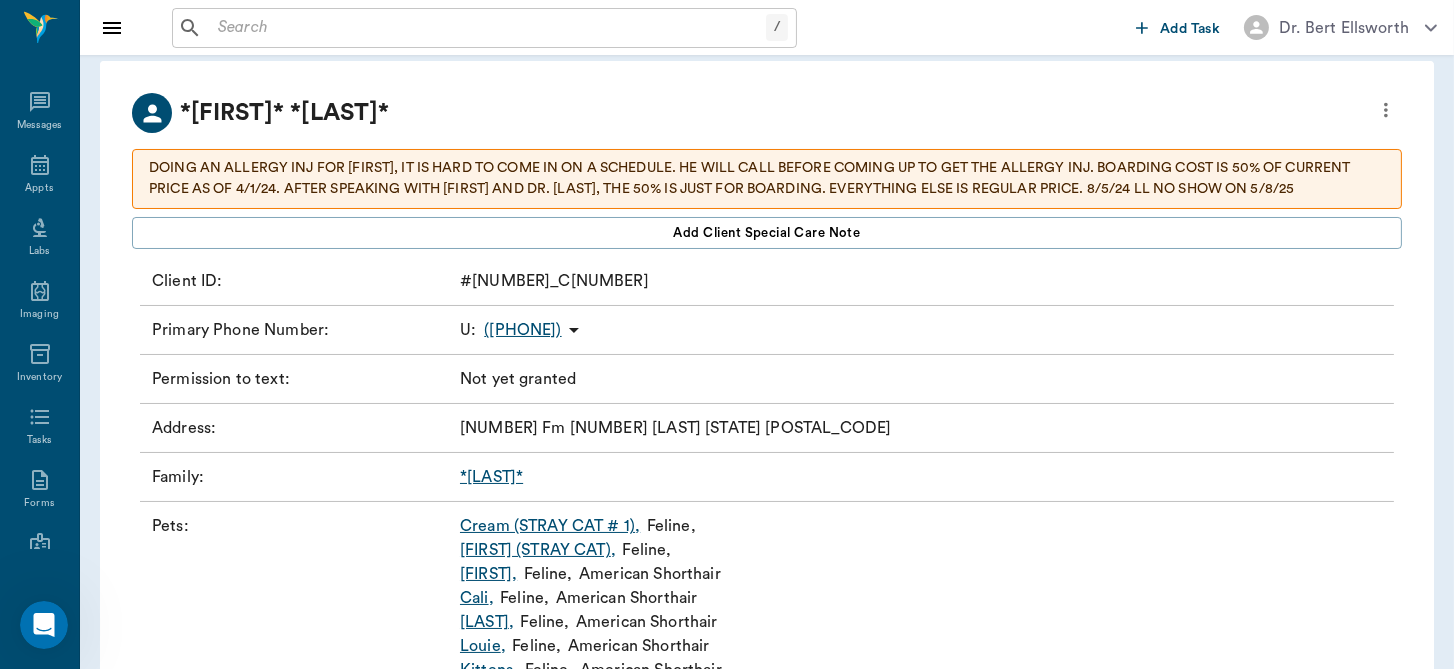 scroll, scrollTop: 27, scrollLeft: 0, axis: vertical 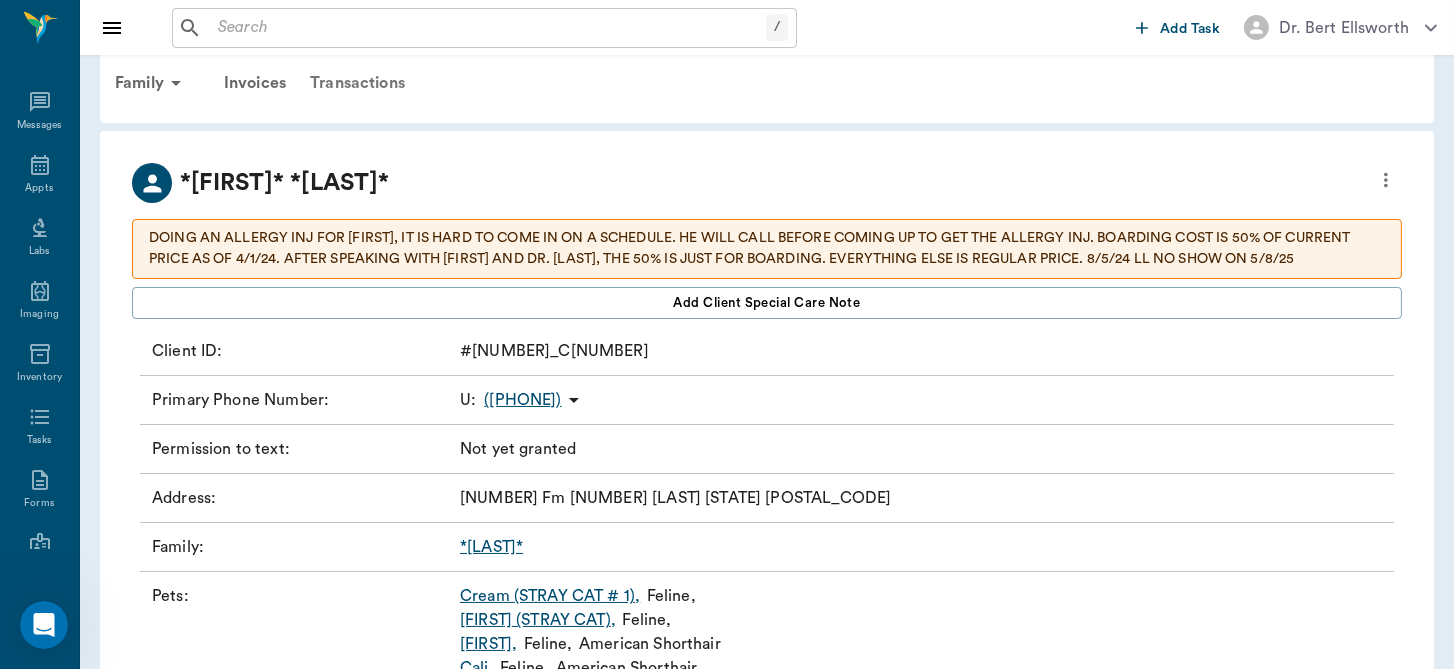 click on "Transactions" at bounding box center (357, 83) 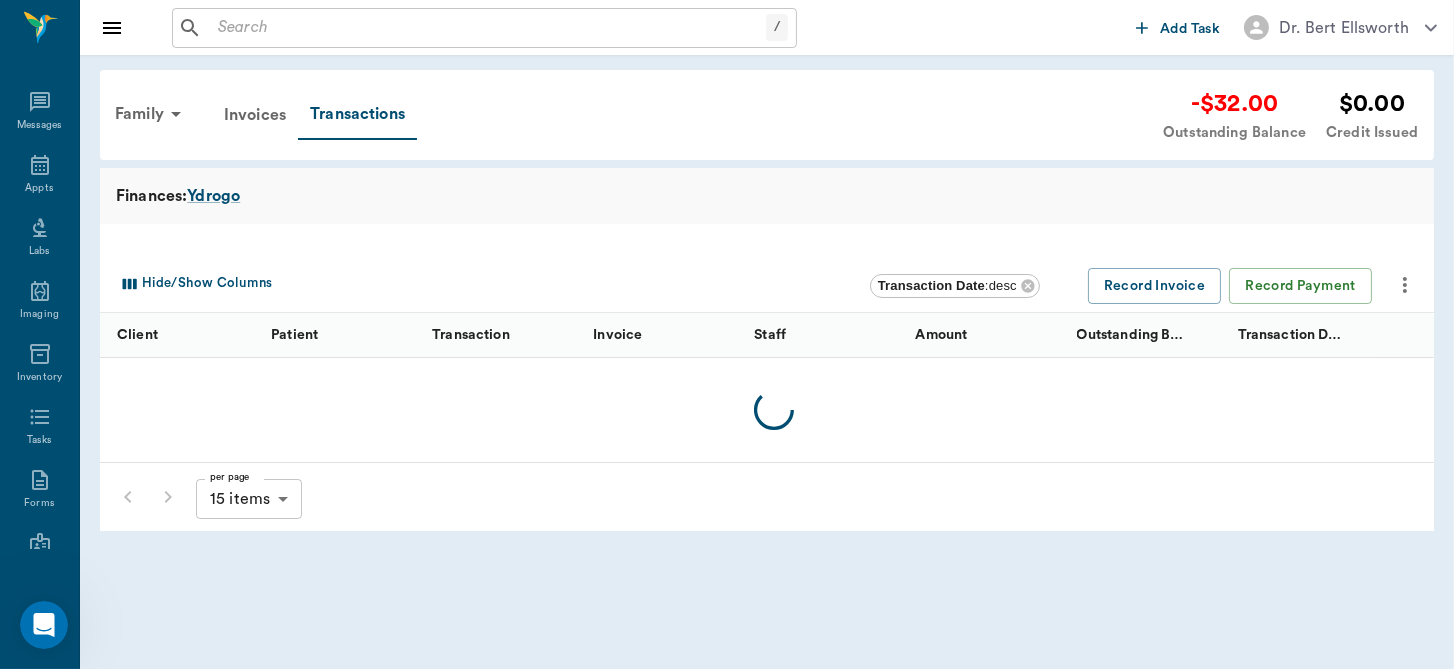scroll, scrollTop: 0, scrollLeft: 0, axis: both 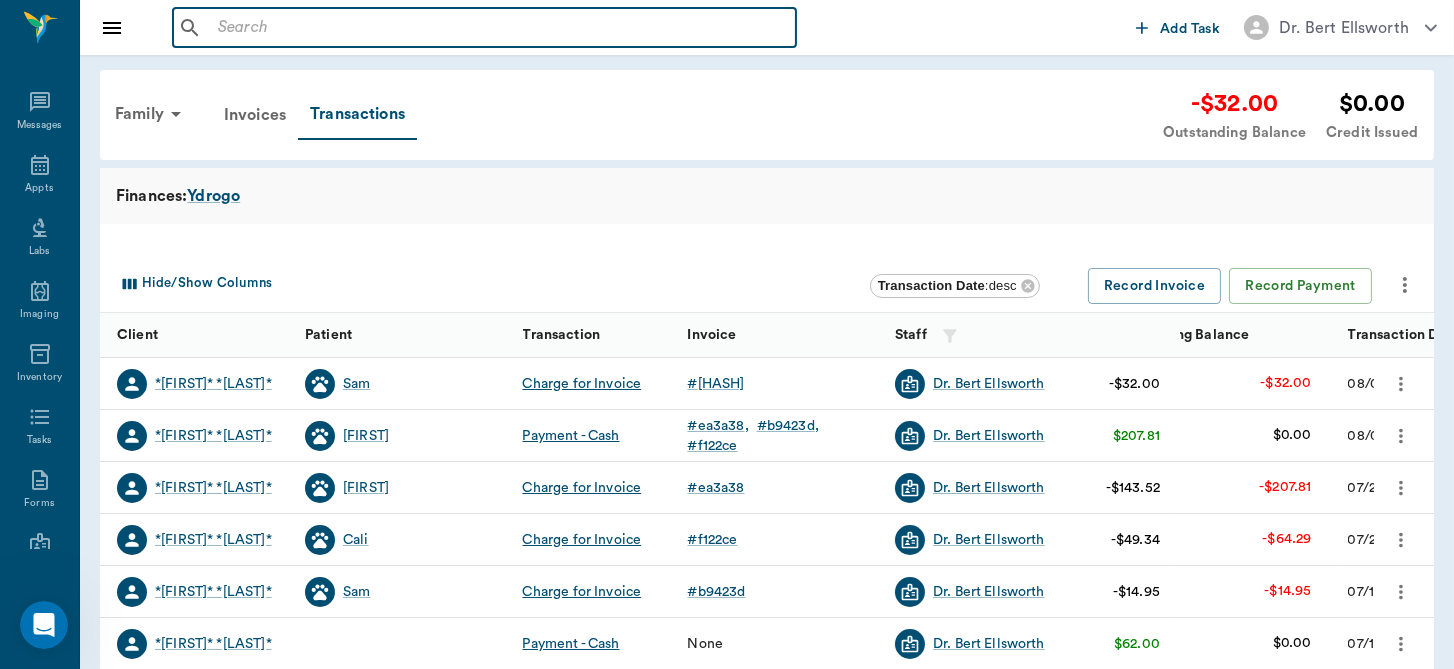 click at bounding box center [499, 28] 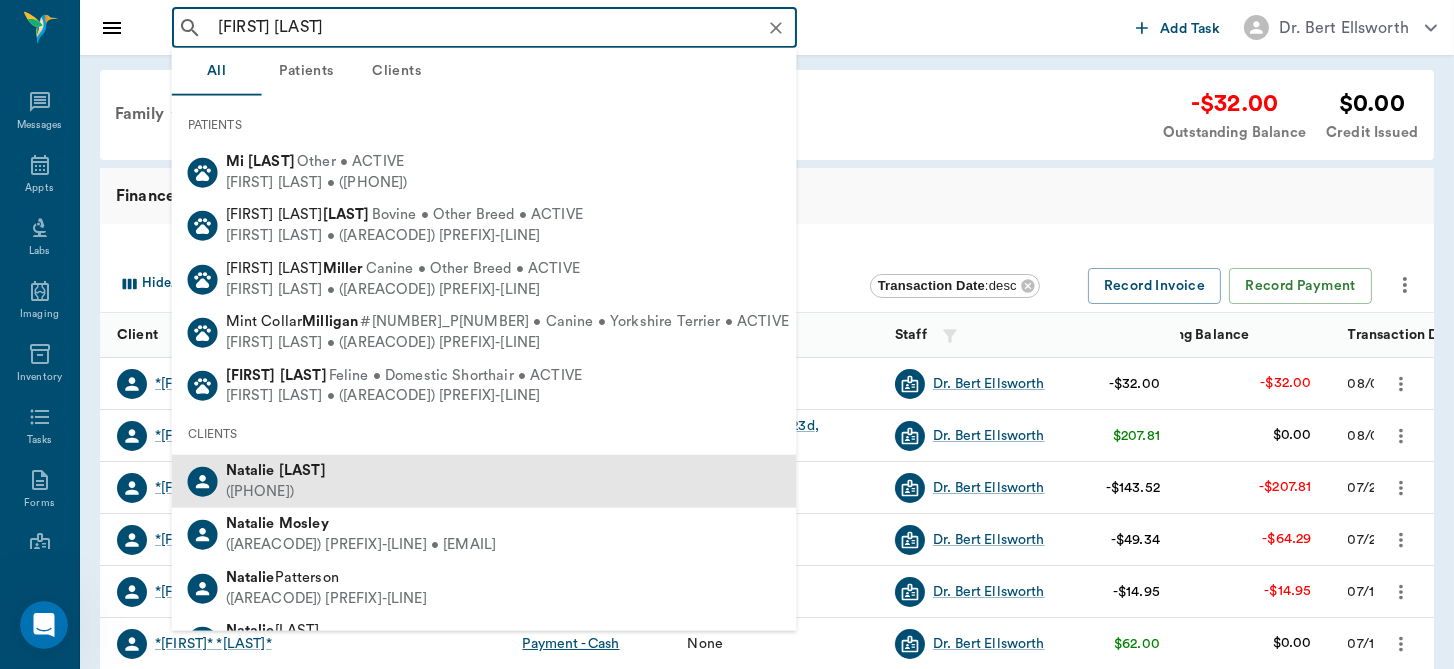 click on "([PHONE])" at bounding box center [276, 491] 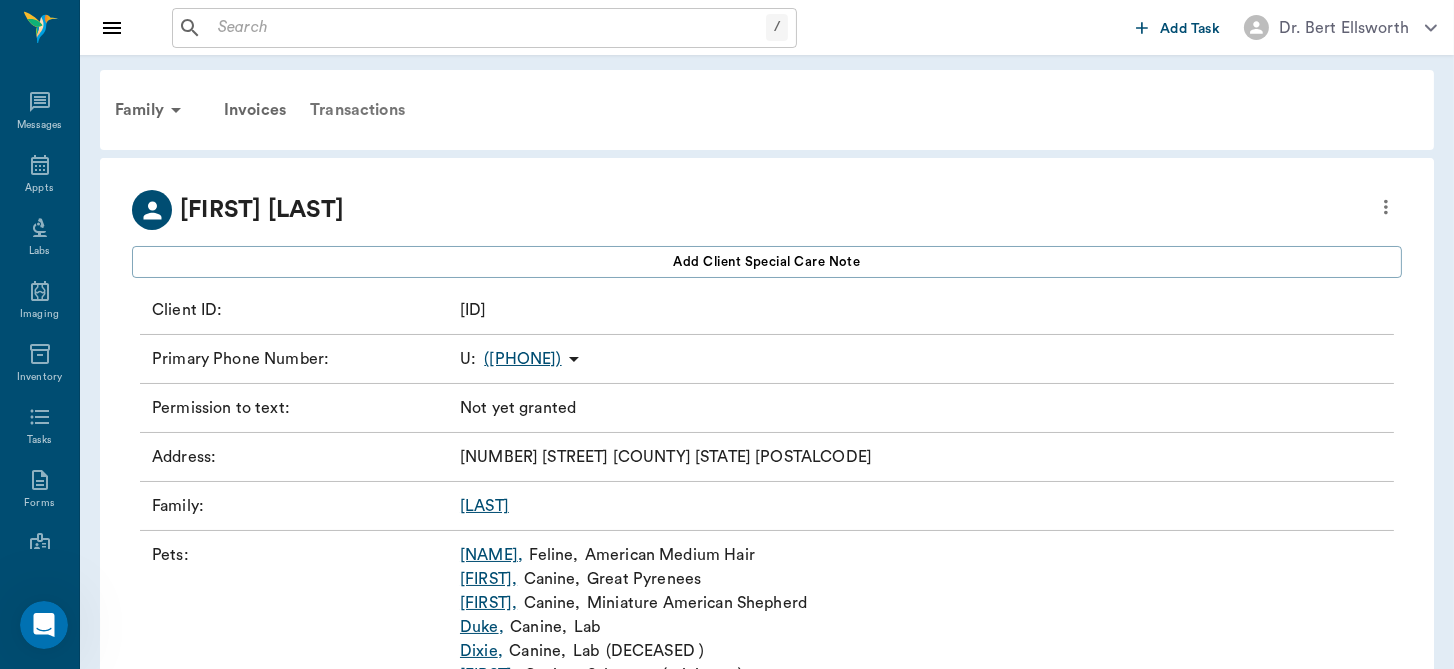 click on "Transactions" at bounding box center (357, 110) 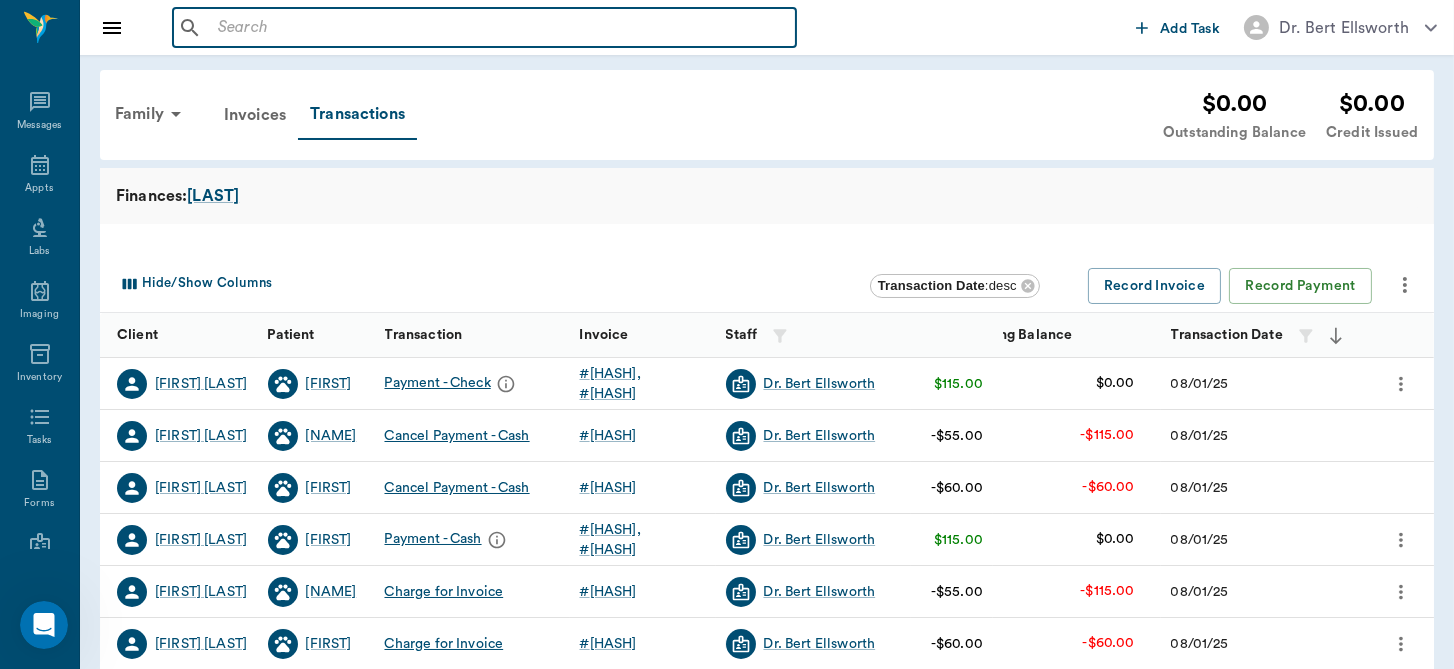 click at bounding box center [499, 28] 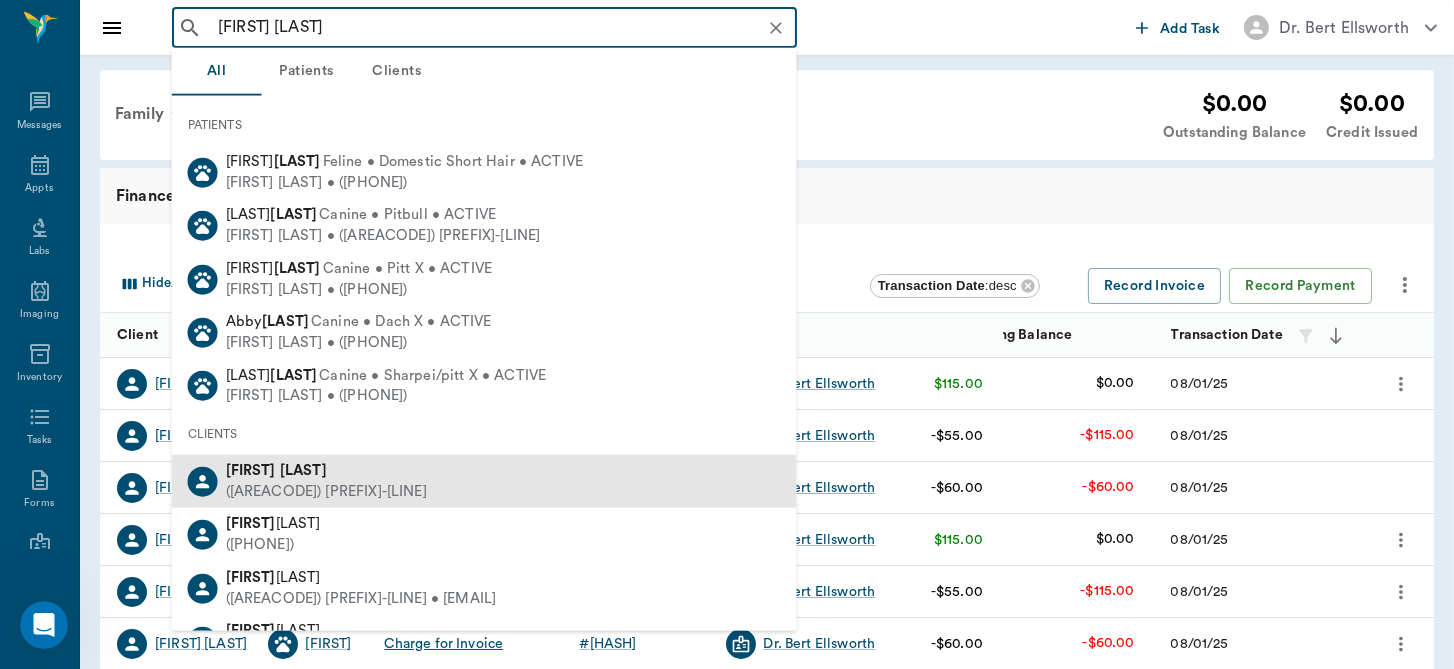 click on "[FIRST] [LAST]" at bounding box center (326, 471) 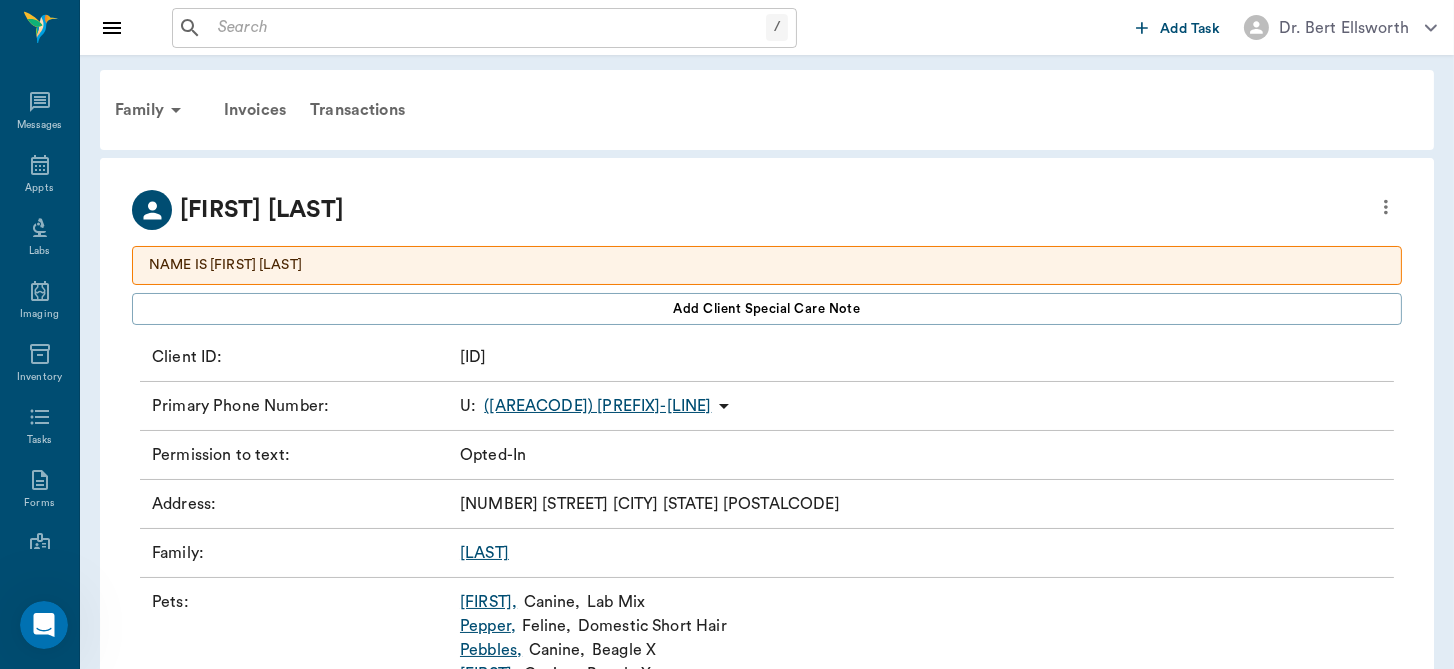 drag, startPoint x: 329, startPoint y: 471, endPoint x: 337, endPoint y: 393, distance: 78.40918 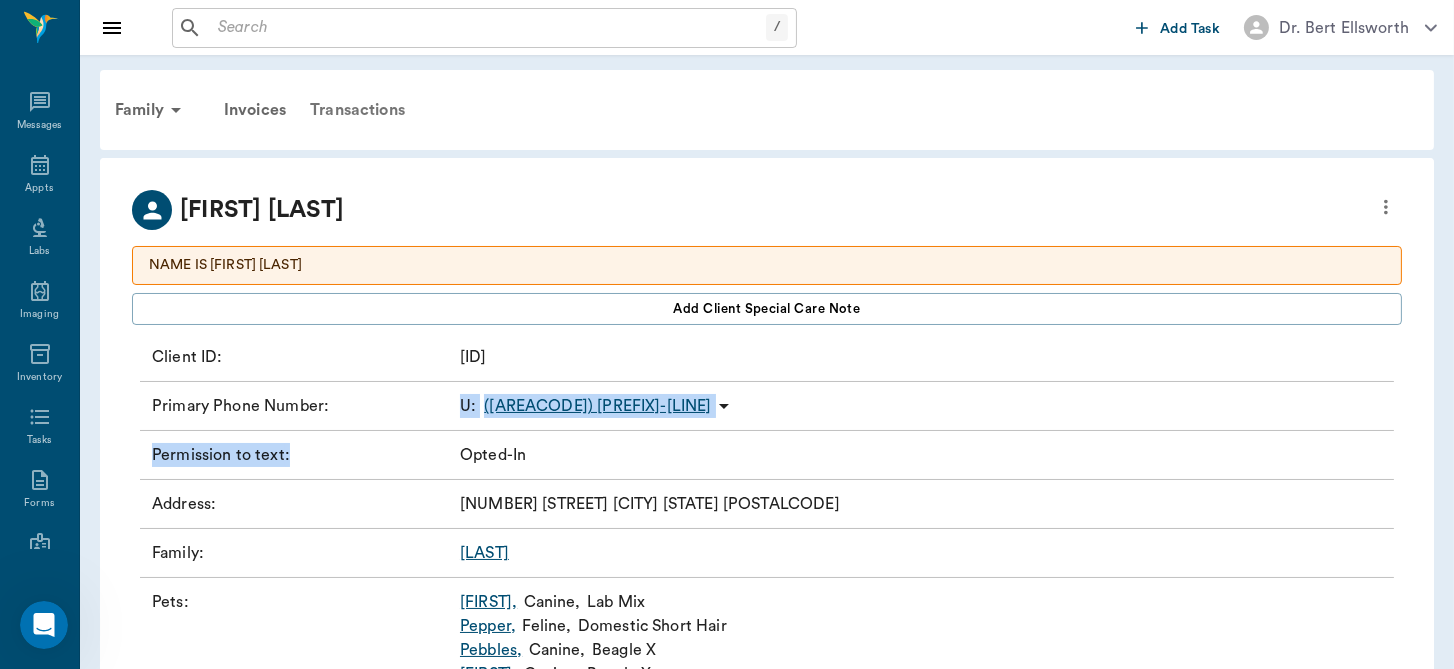 click on "Transactions" at bounding box center [357, 110] 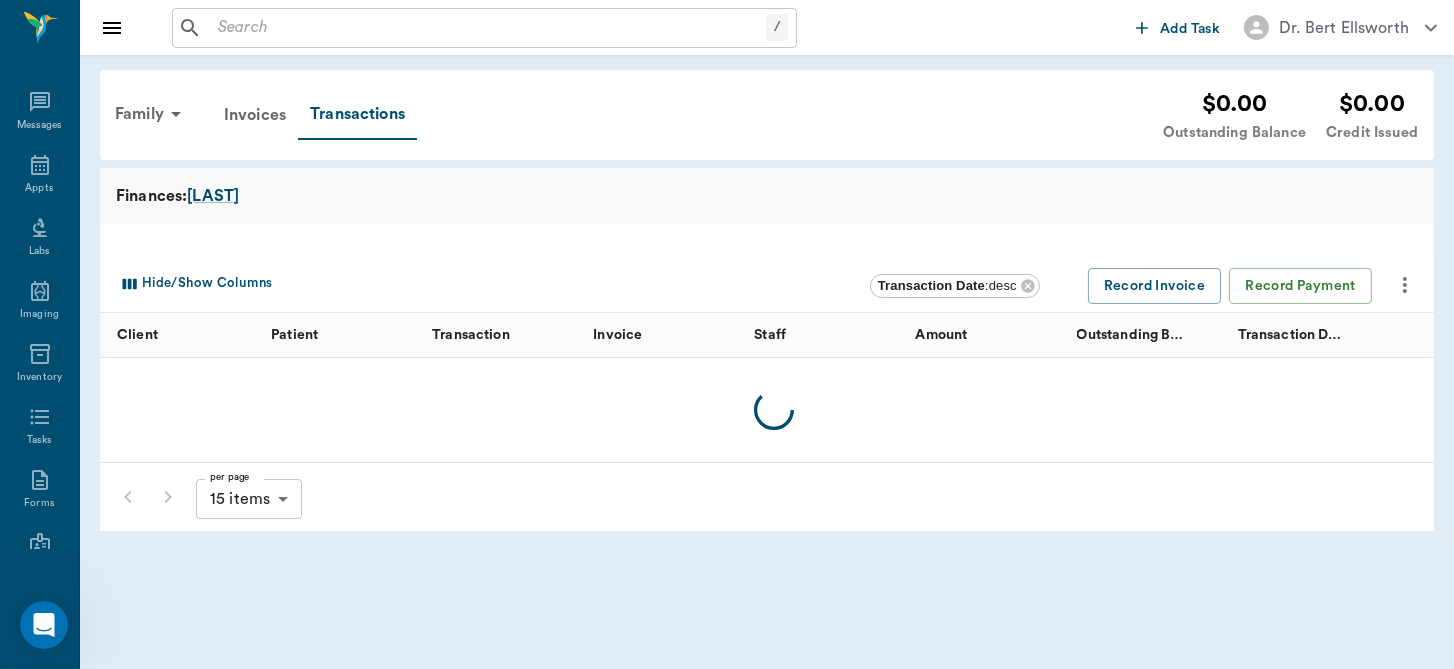 click on "Finances: [LAST]" at bounding box center [767, 196] 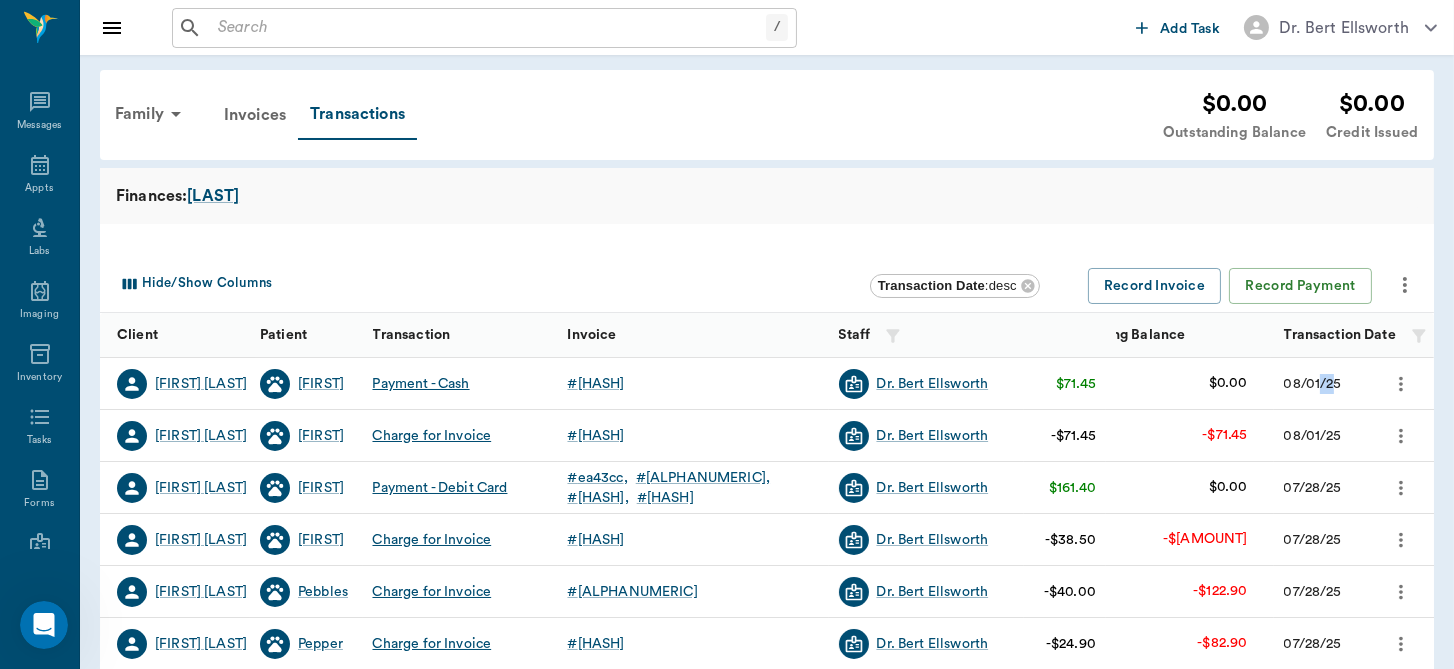 drag, startPoint x: 1320, startPoint y: 391, endPoint x: 1330, endPoint y: 405, distance: 17.20465 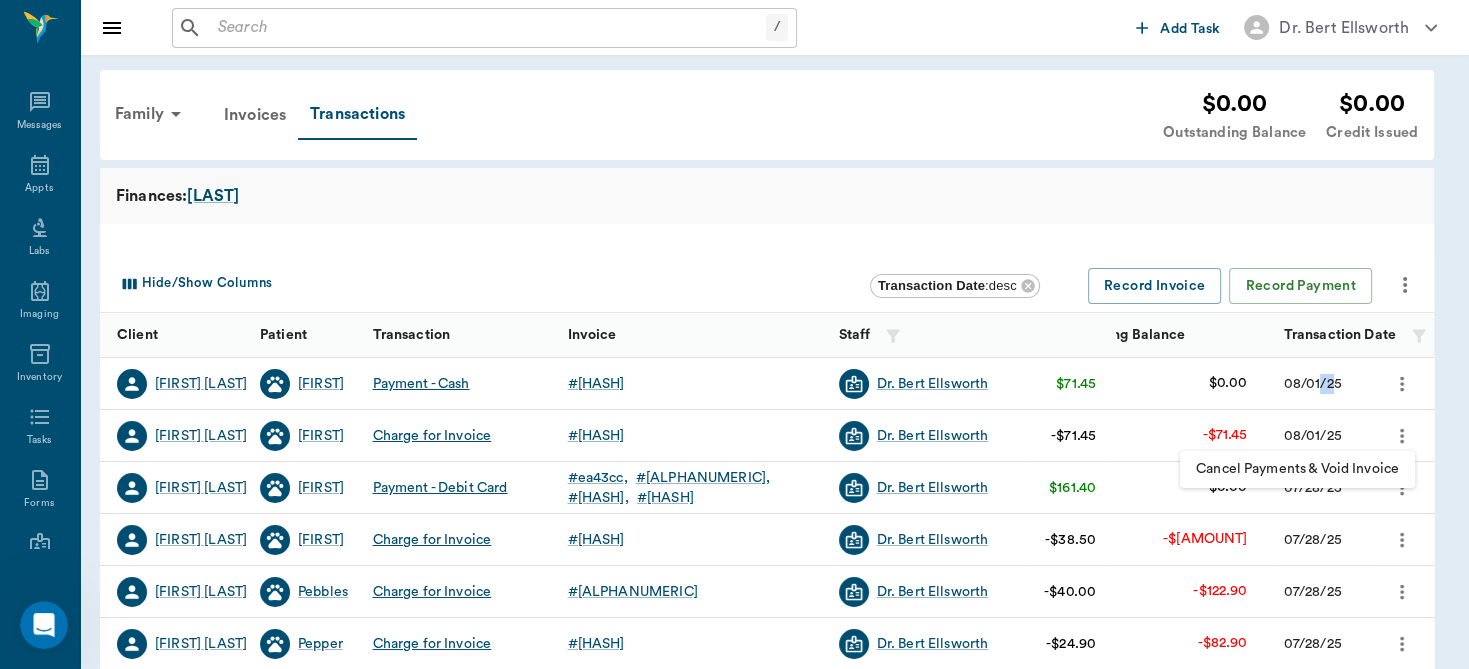 click on "Cancel Payments & Void Invoice" at bounding box center [1297, 469] 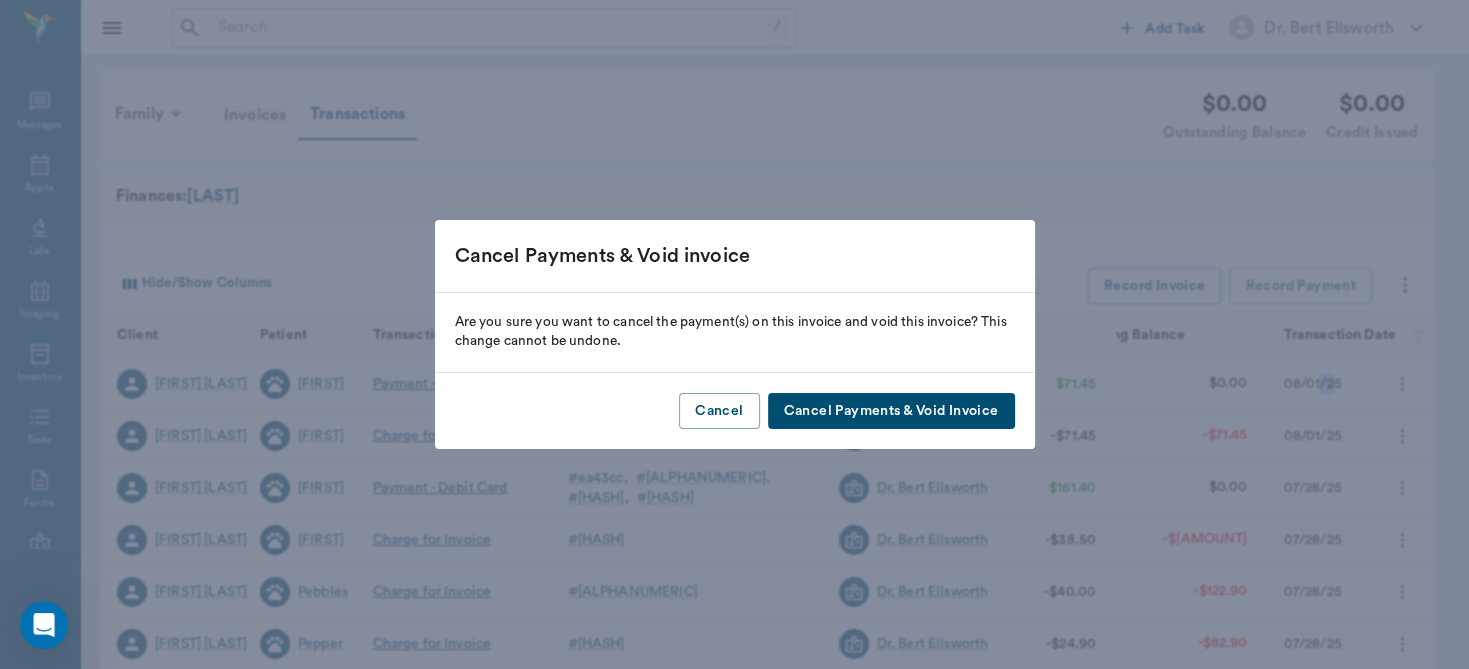 click on "Cancel Payments & Void Invoice" at bounding box center [891, 411] 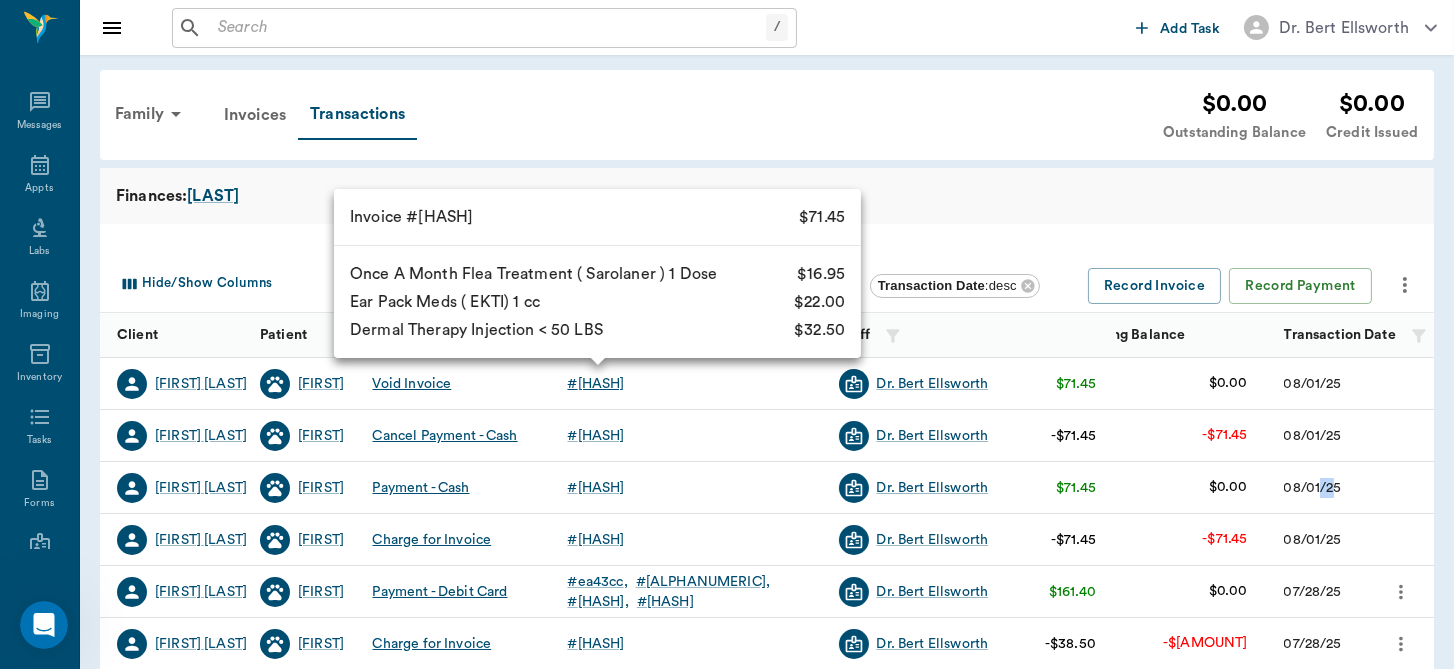 click on "# [HASH]" at bounding box center [596, 384] 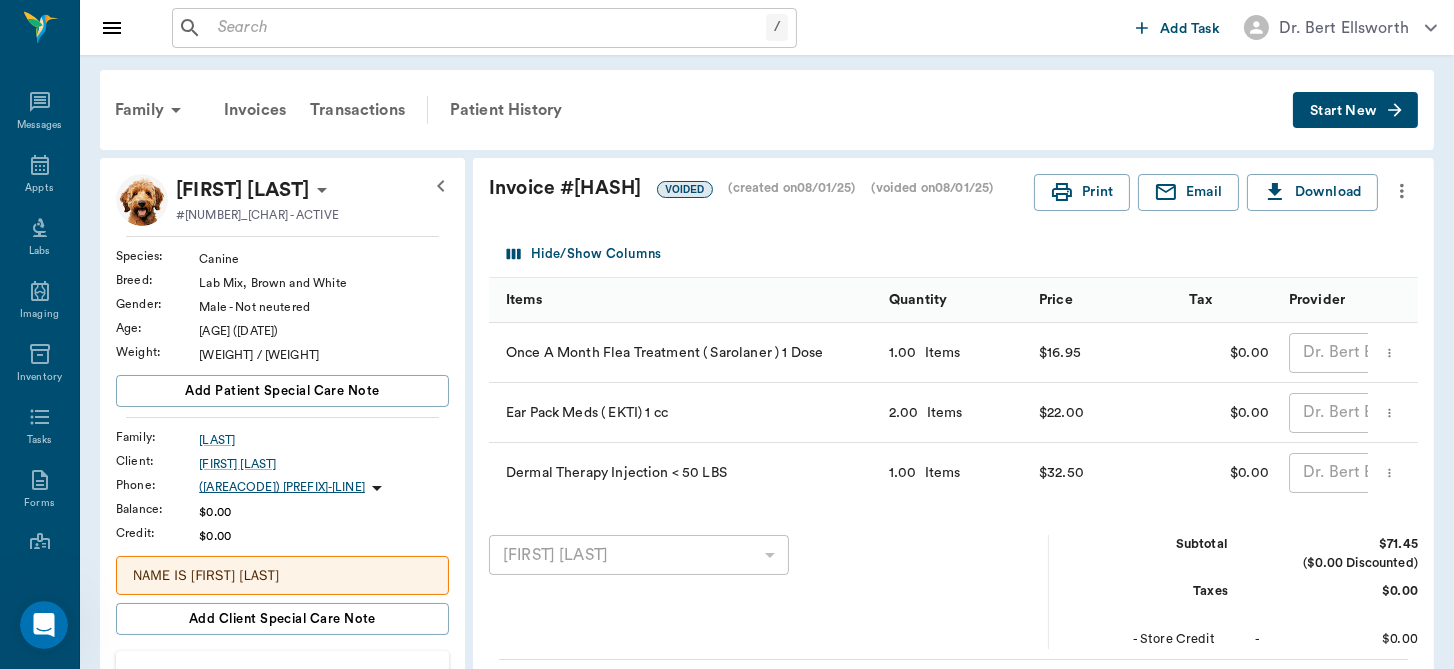click 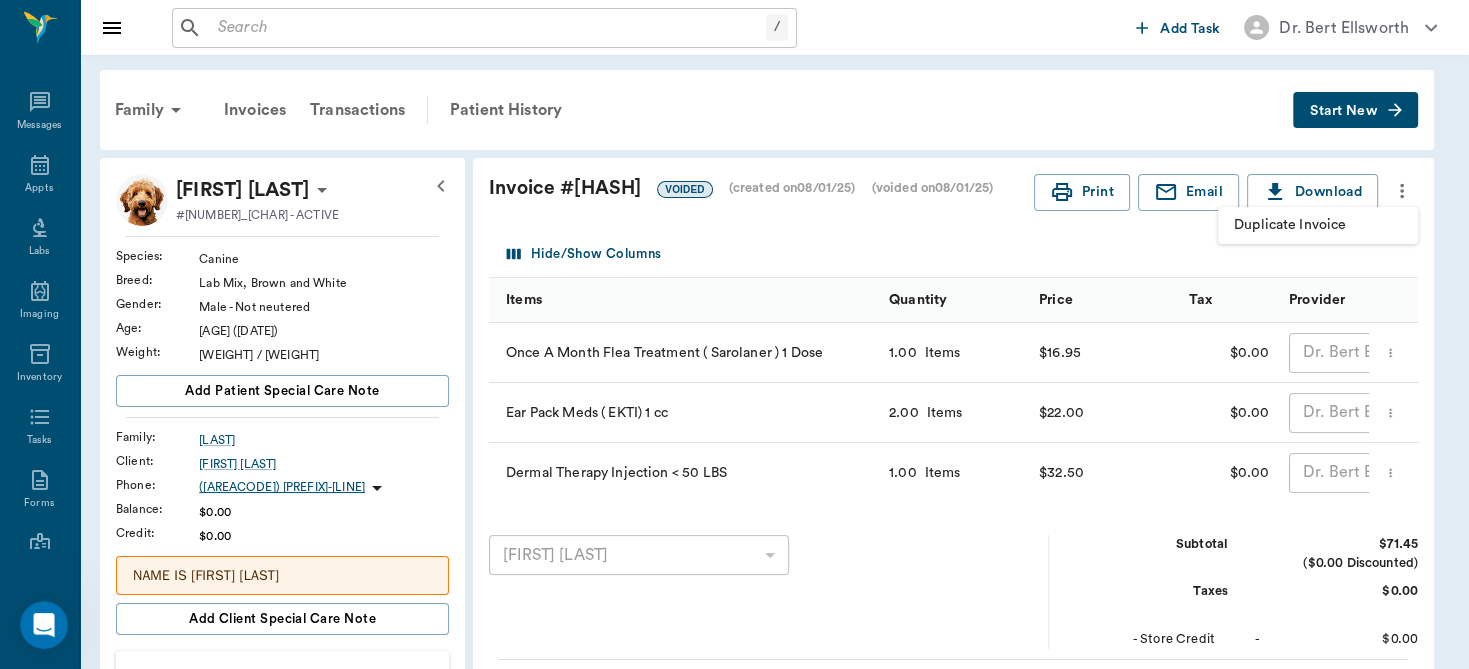 click on "Duplicate Invoice" at bounding box center [1318, 225] 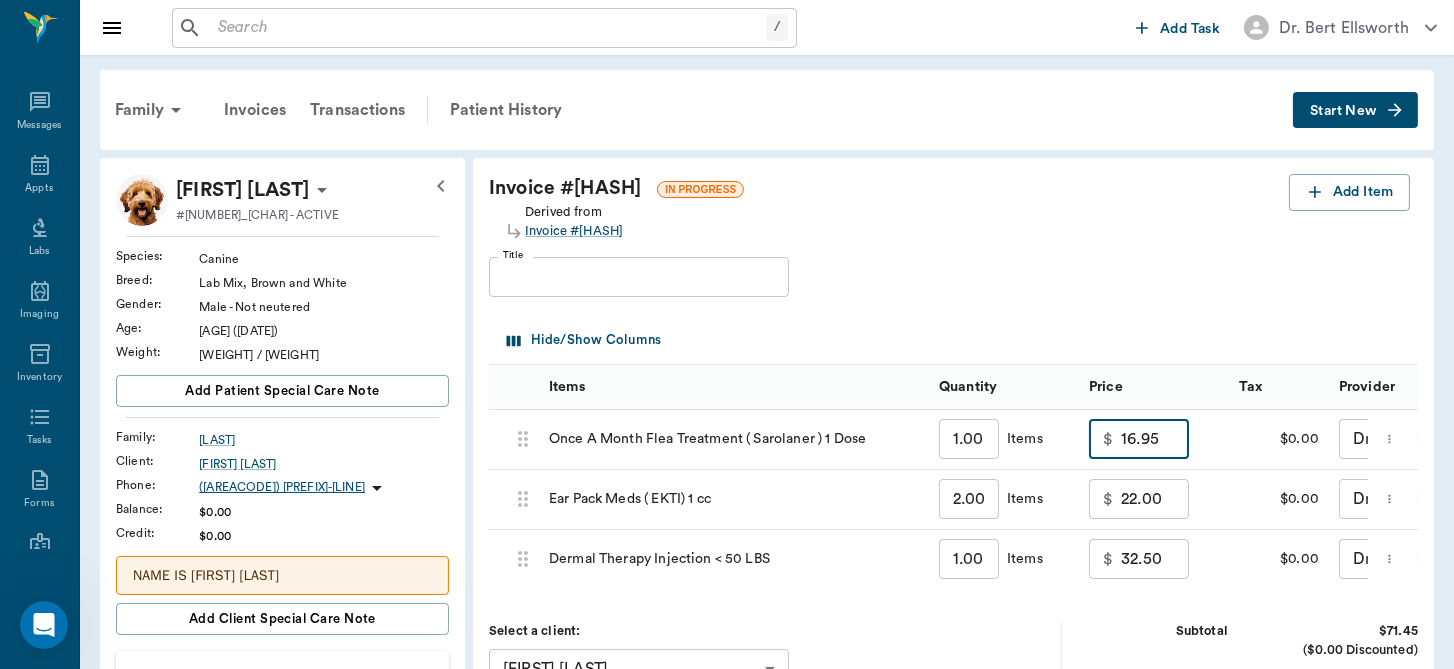 click on "16.95" at bounding box center (1155, 439) 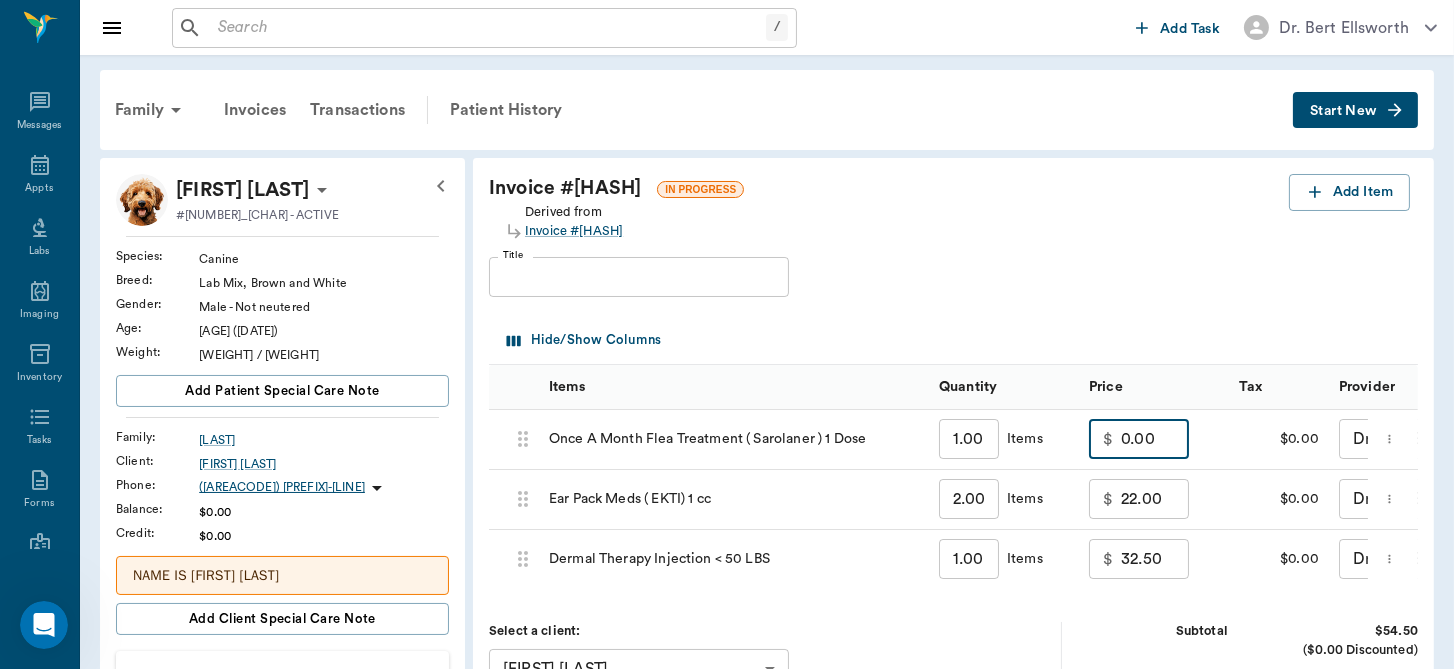 type on "0.00" 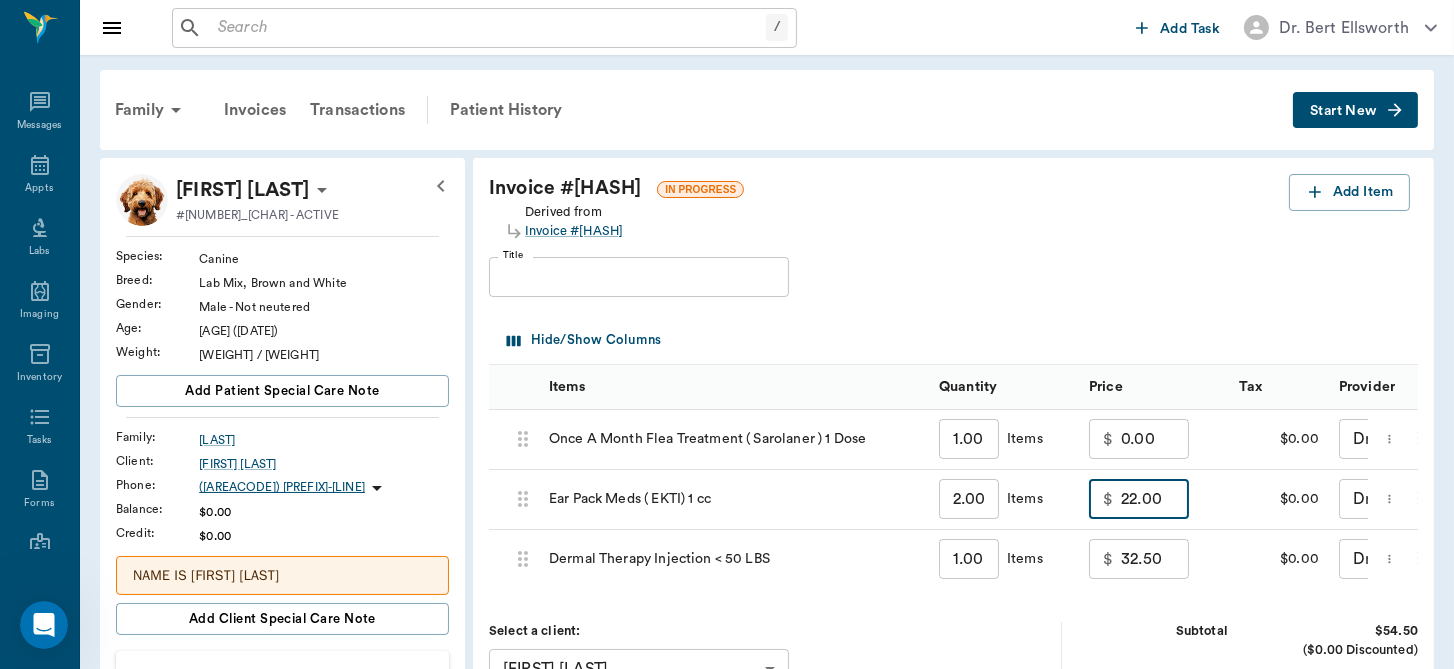 click on "22.00" at bounding box center [1155, 499] 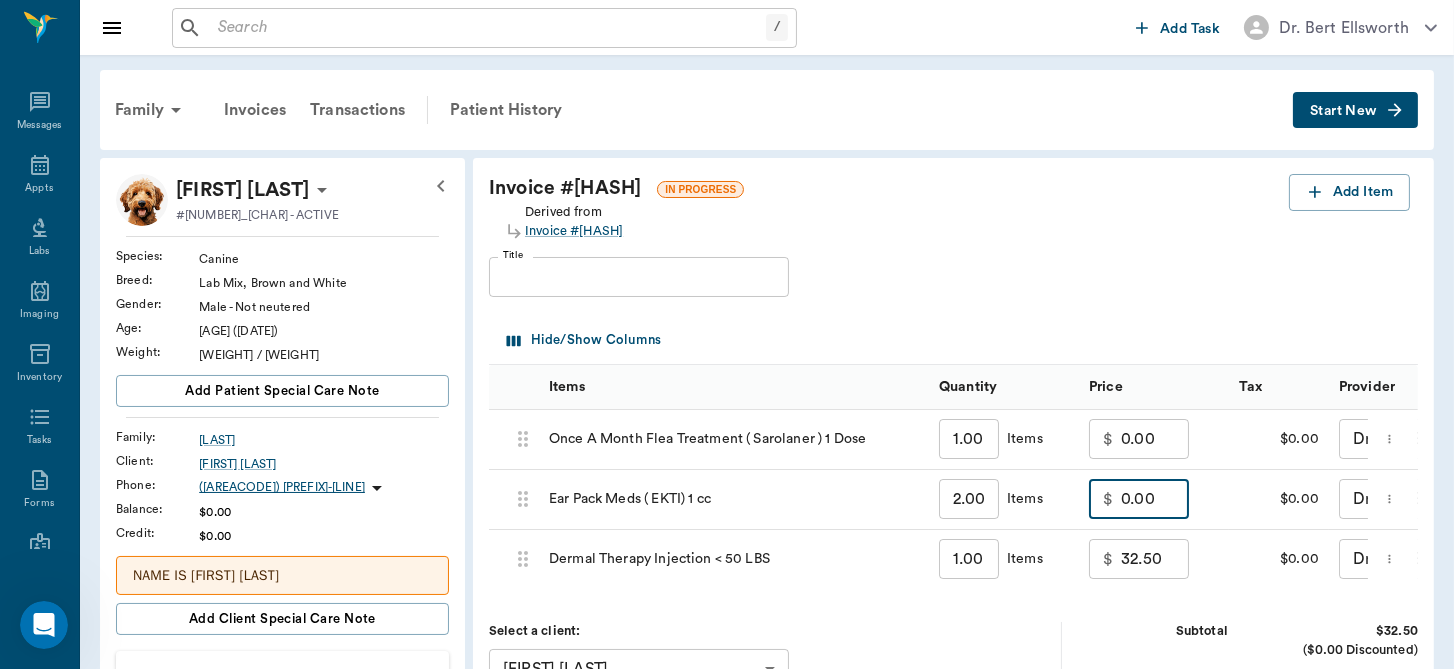 type on "0.00" 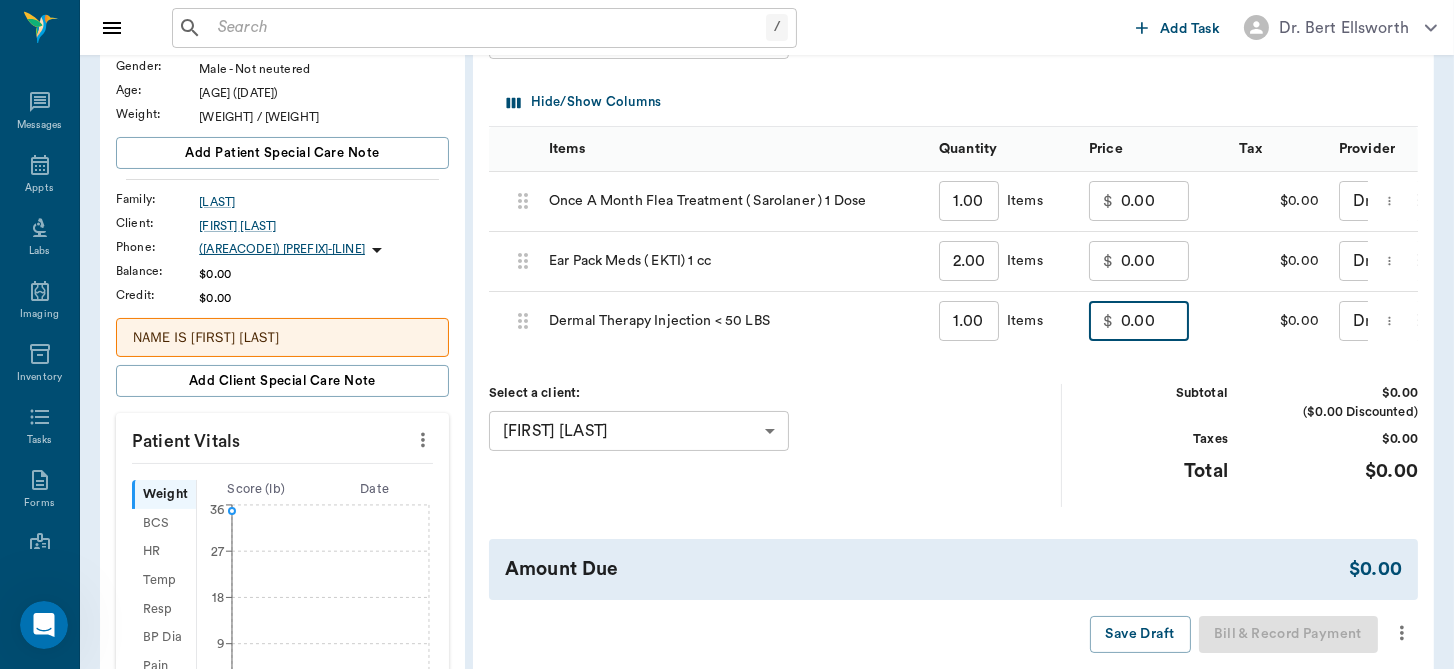 scroll, scrollTop: 352, scrollLeft: 0, axis: vertical 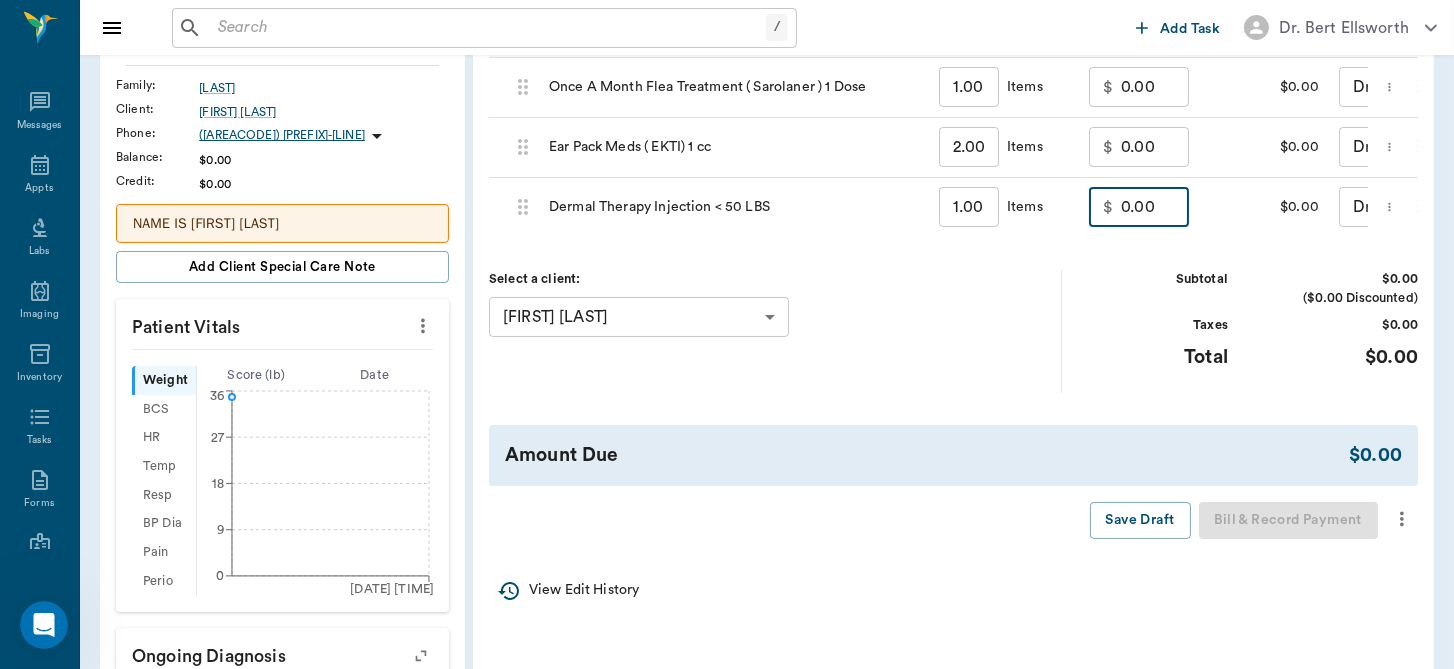 type on "0.00" 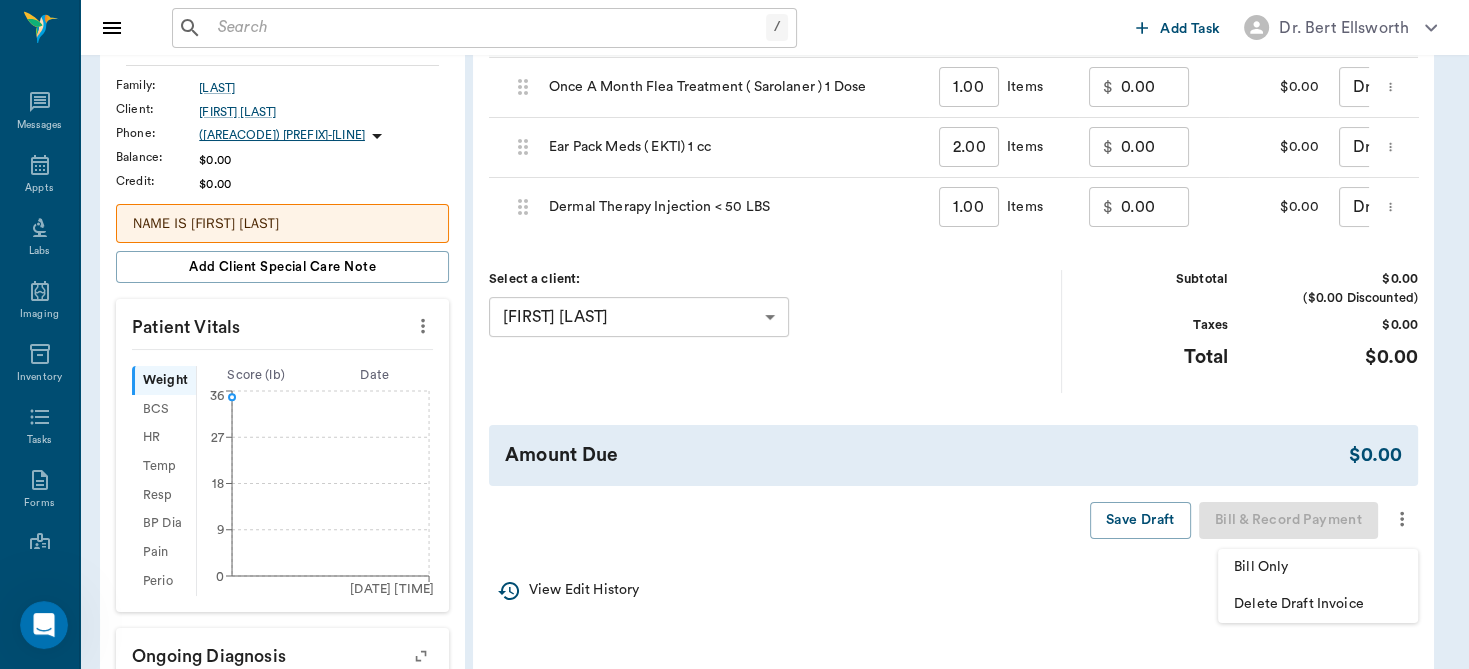 click on "Bill Only" at bounding box center [1318, 567] 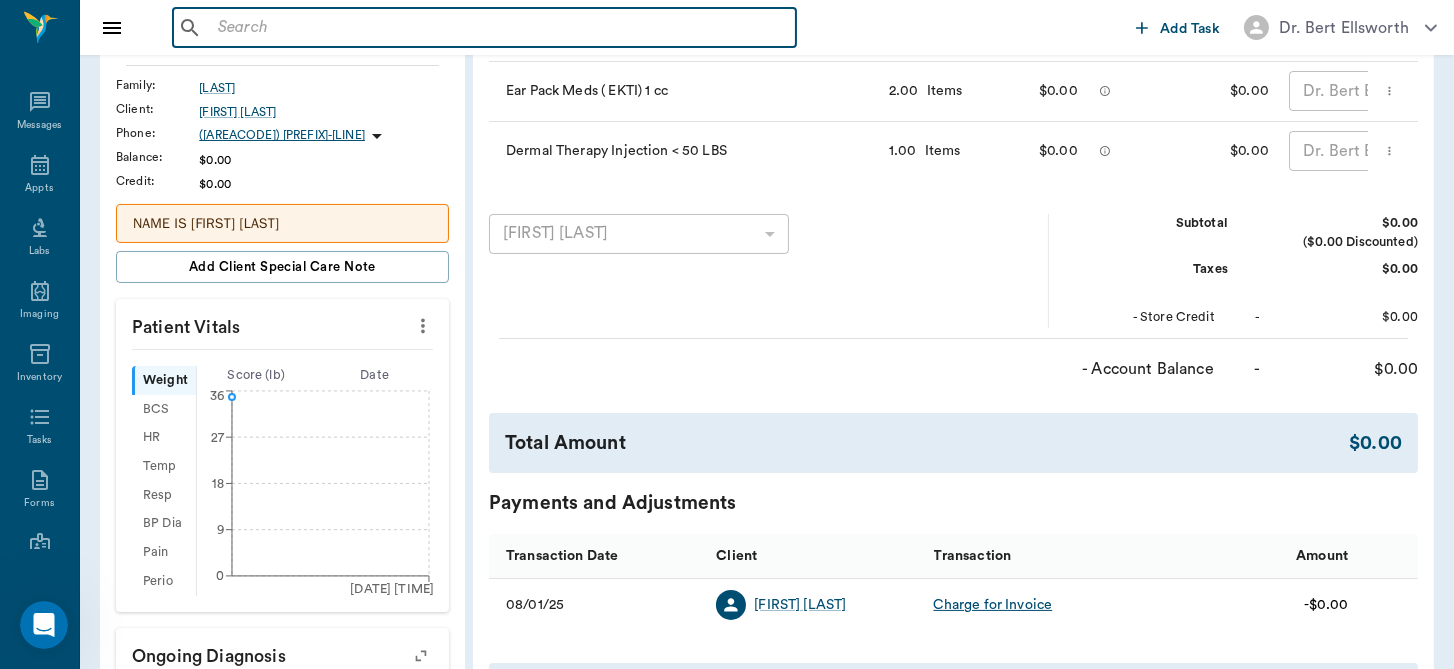 click at bounding box center [499, 28] 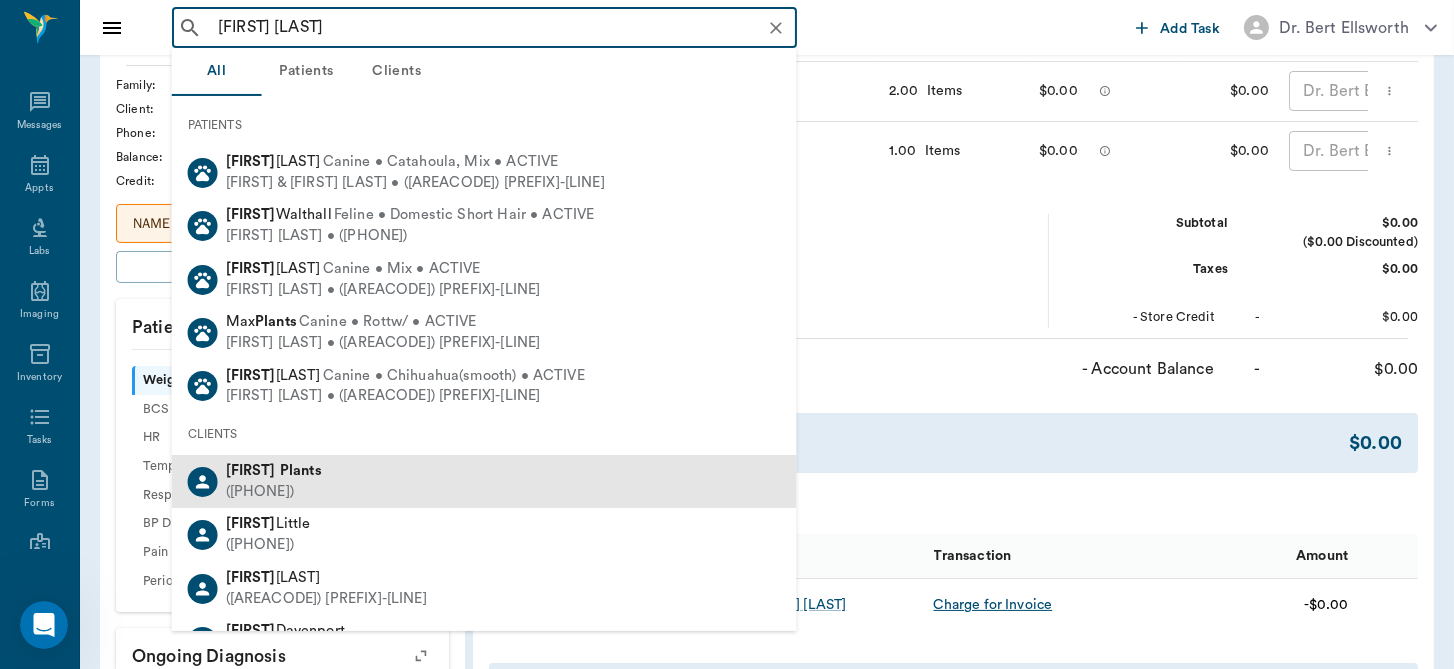 click on "[FIRST] [LAST] ([AREACODE]) [PREFIX]-[LINE]" at bounding box center (484, 481) 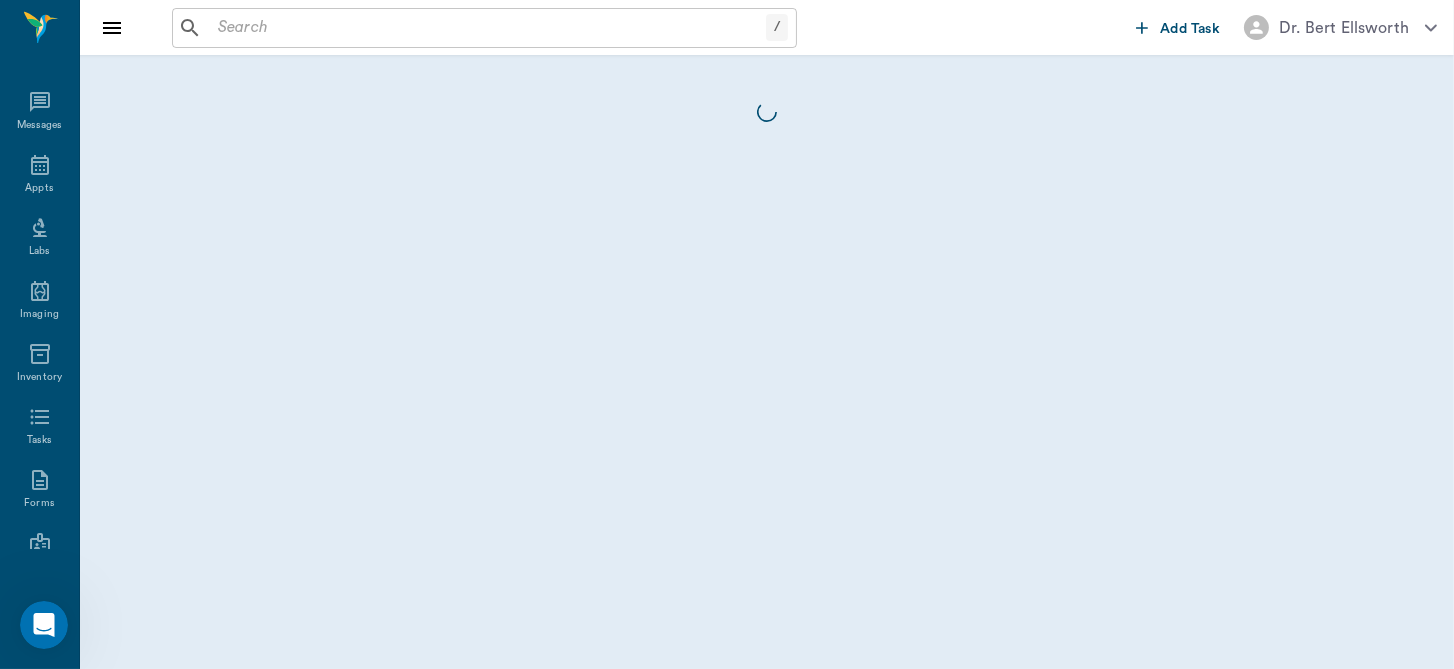 scroll, scrollTop: 0, scrollLeft: 0, axis: both 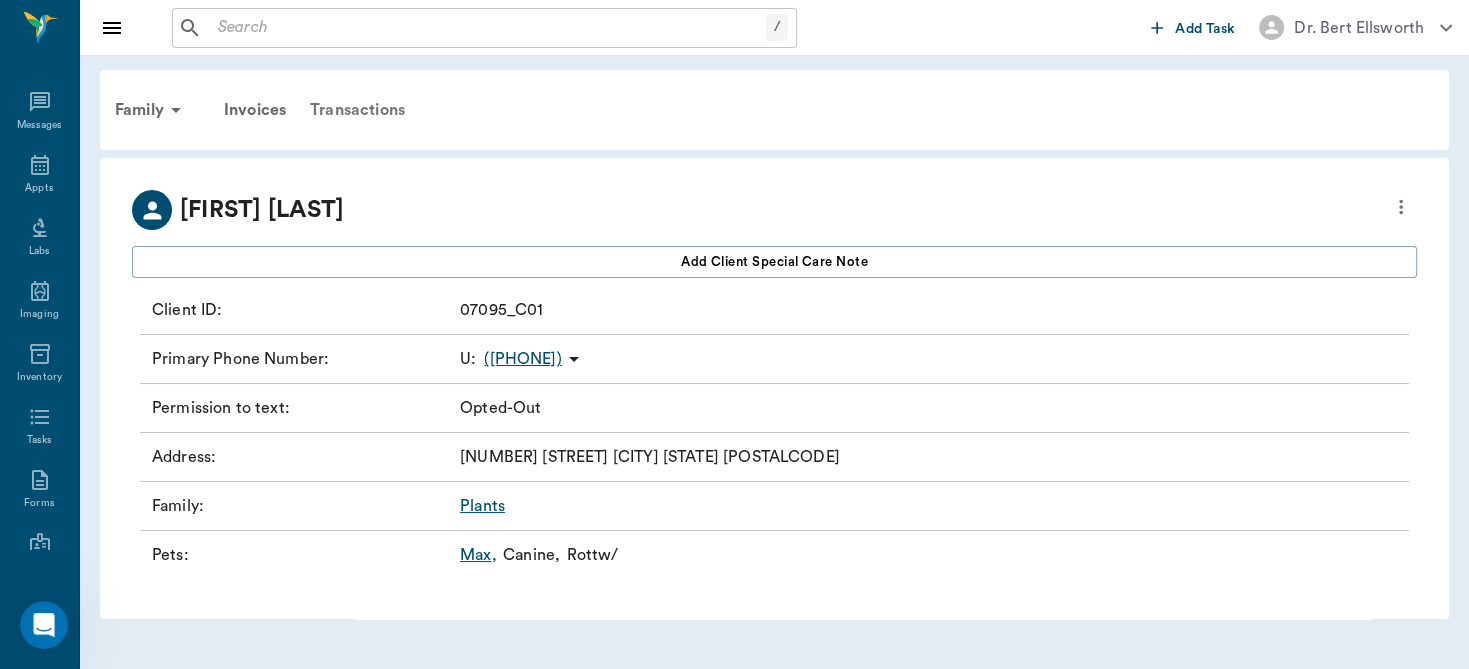 click on "Transactions" at bounding box center (357, 110) 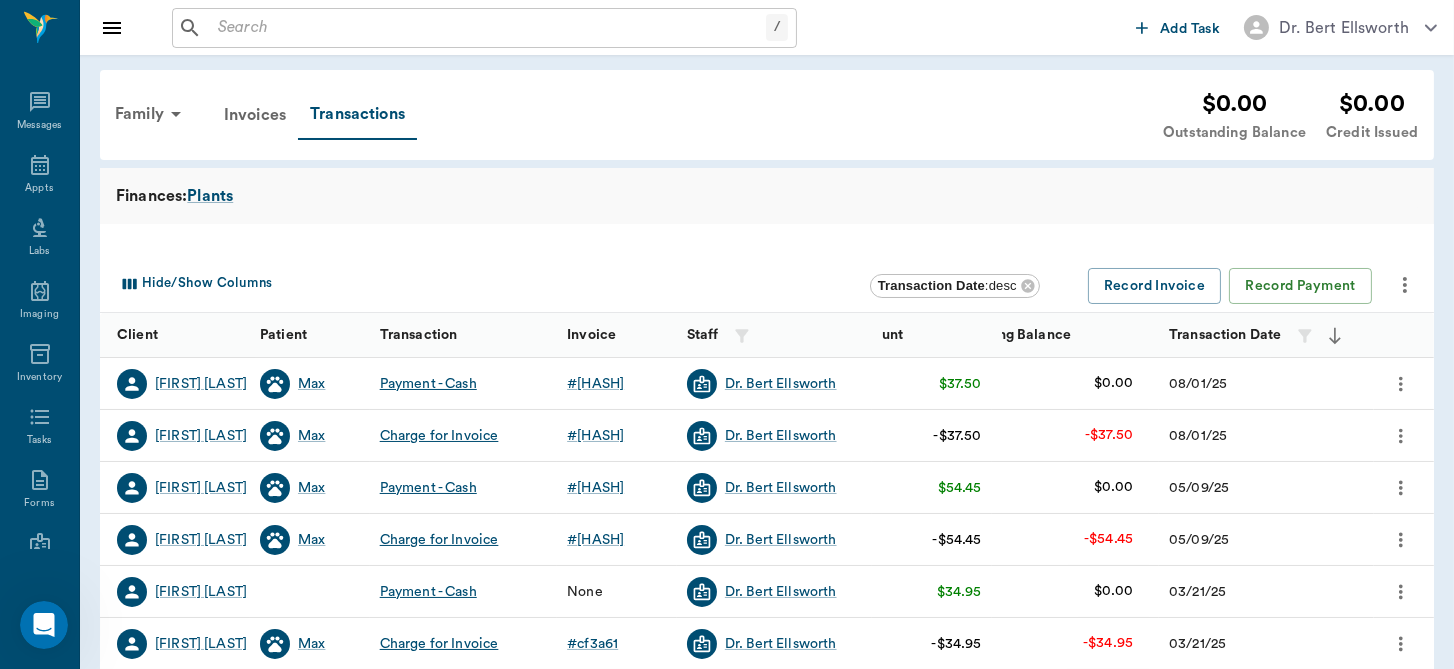 click 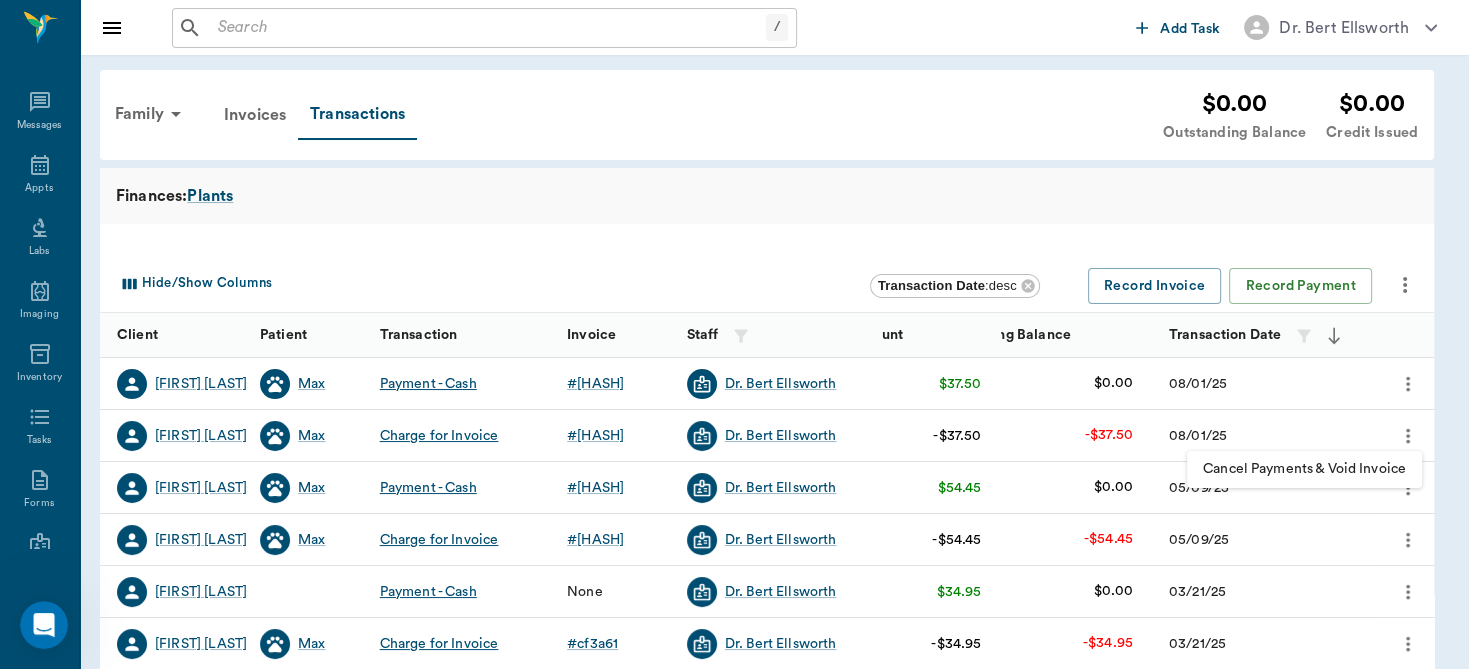 click on "Cancel Payments & Void Invoice" at bounding box center [1304, 469] 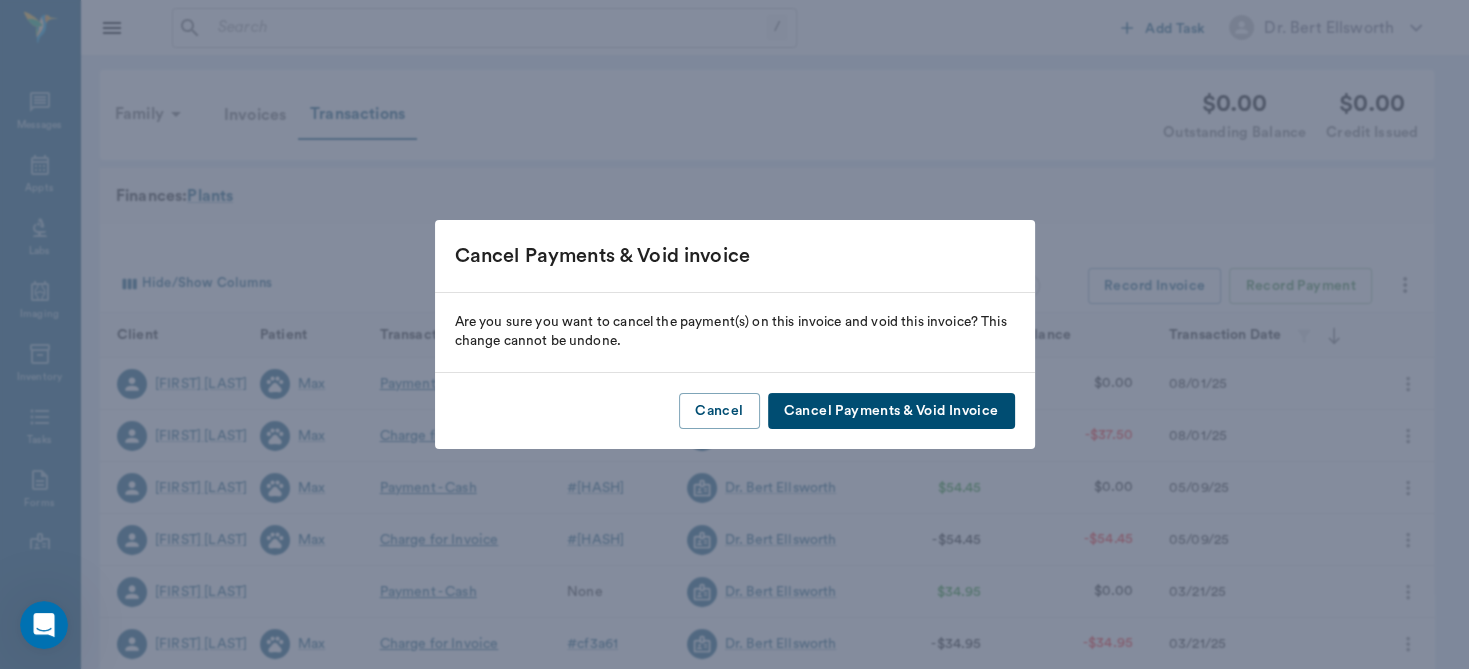 click on "Cancel Payments & Void Invoice" at bounding box center (891, 411) 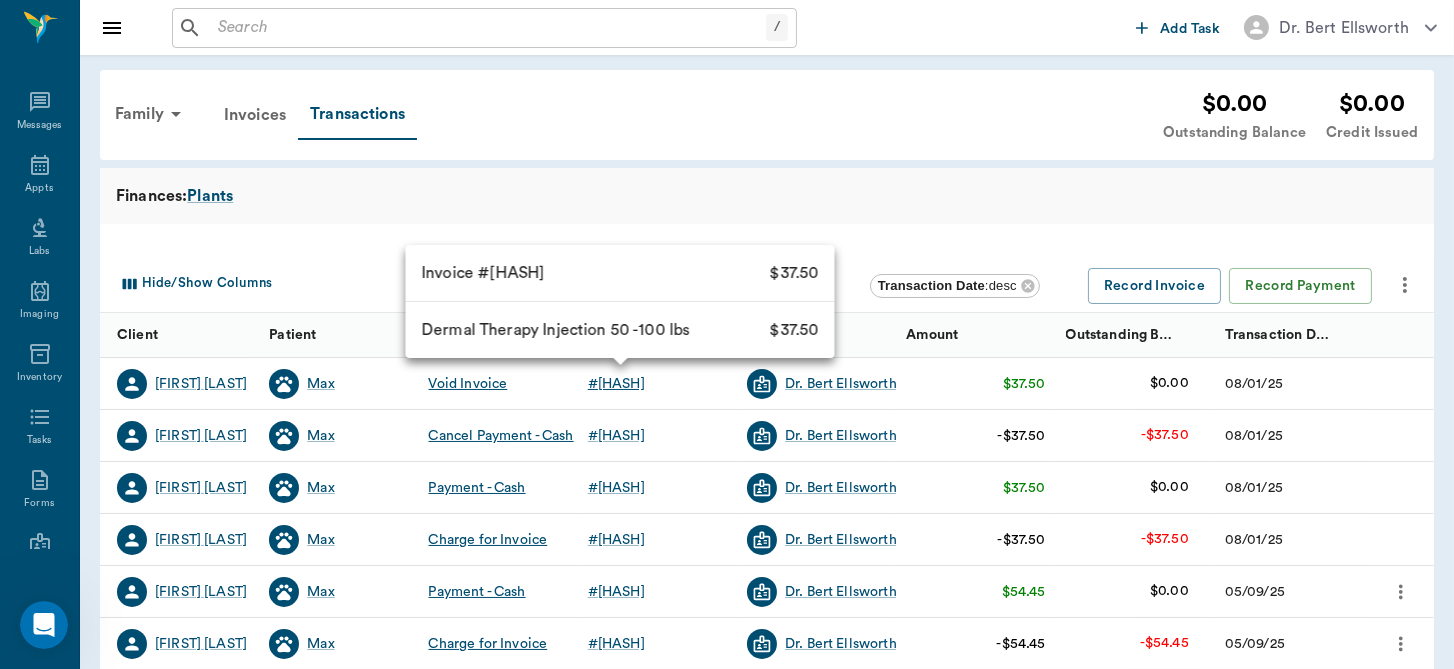 click on "# f90e0e" at bounding box center [616, 384] 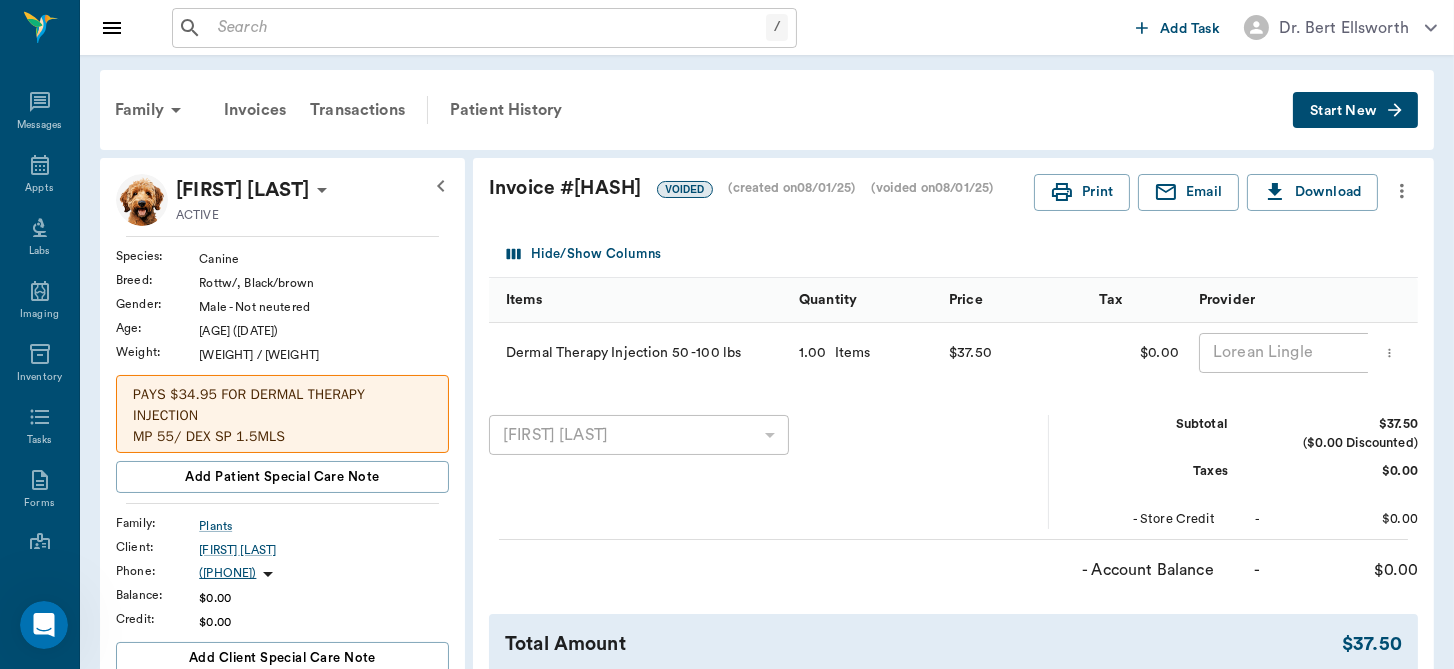 click 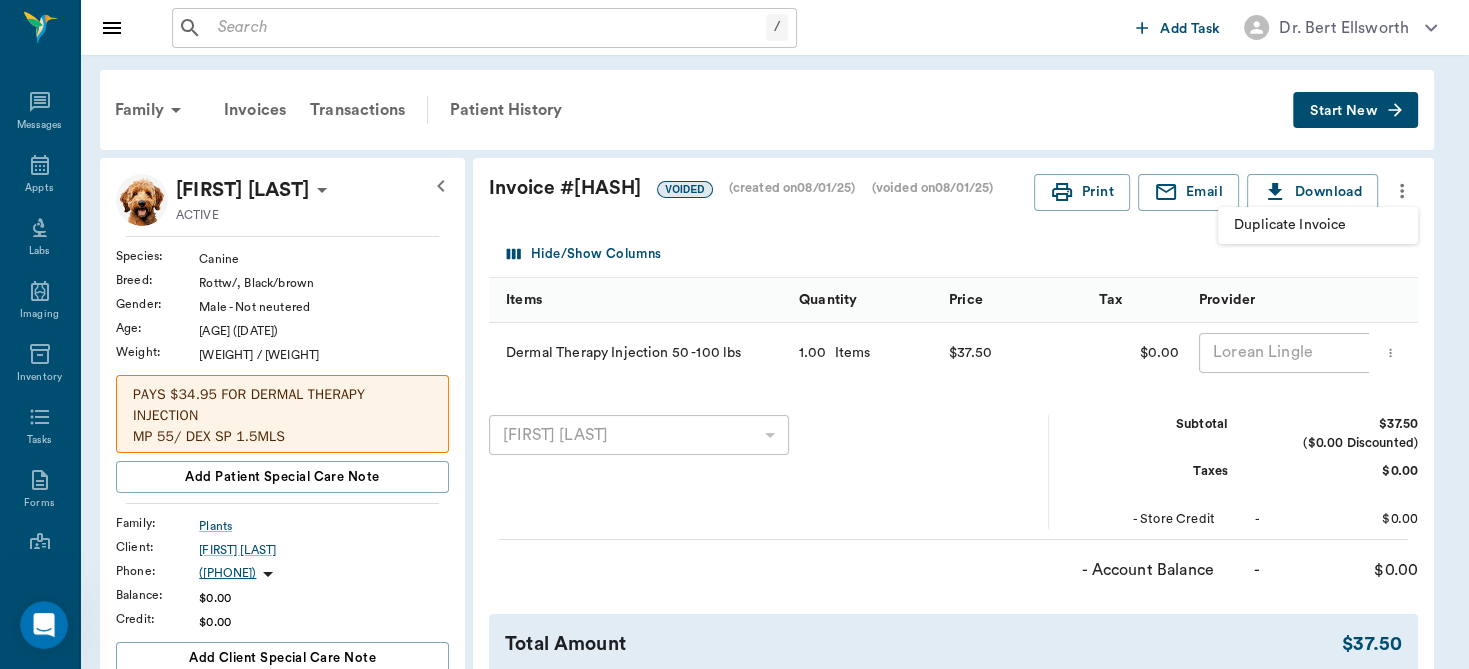 click on "Duplicate Invoice" at bounding box center (1318, 225) 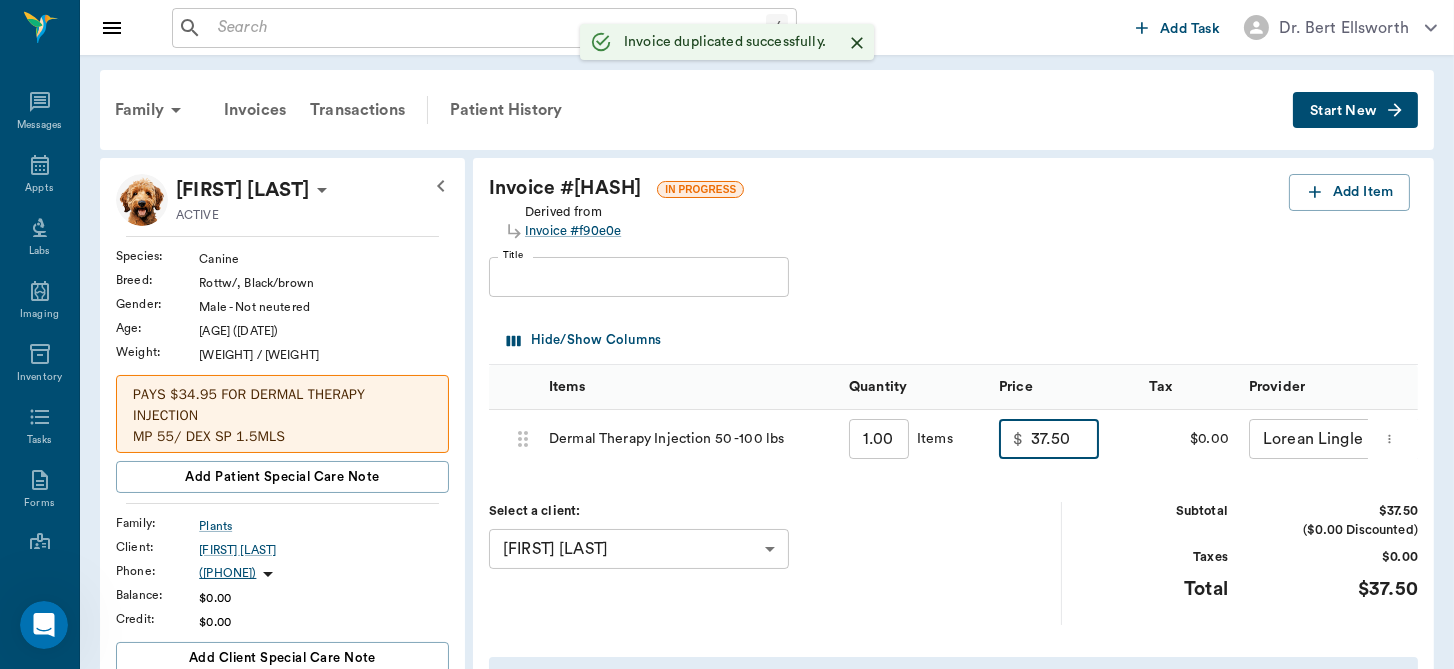 click on "37.50" at bounding box center (1065, 439) 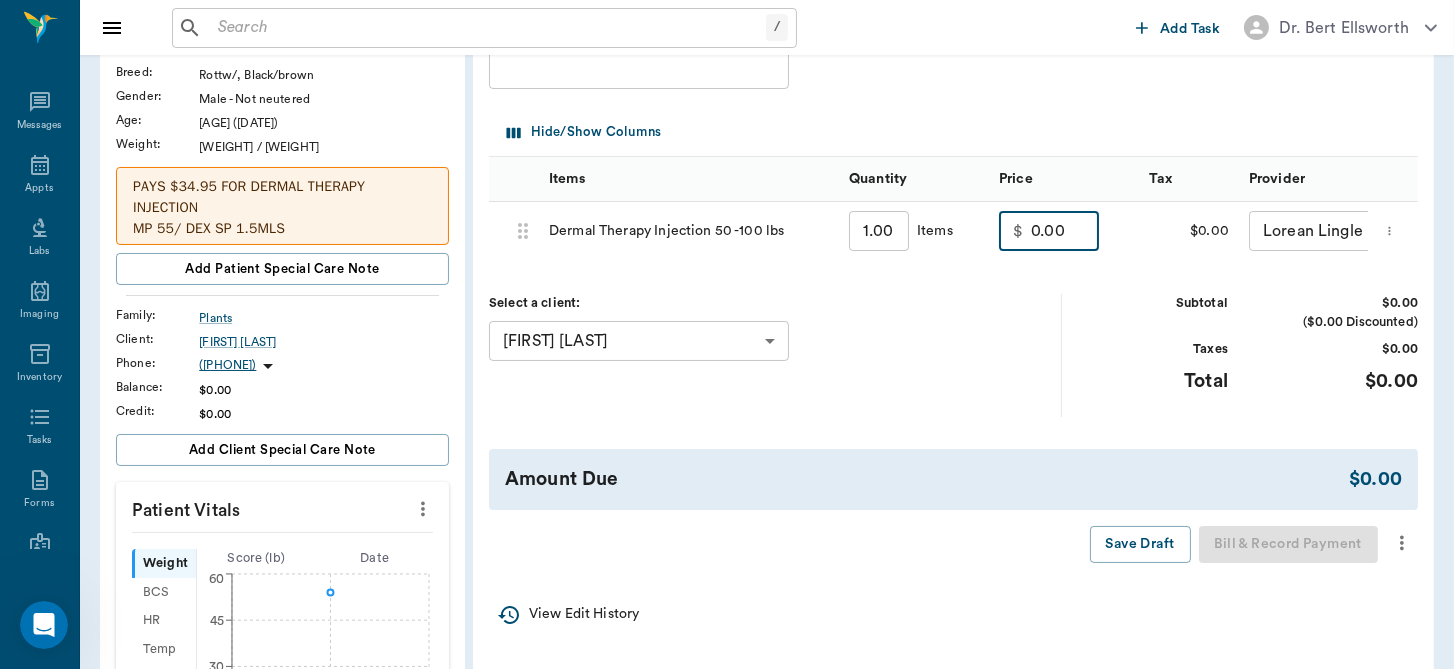 scroll, scrollTop: 264, scrollLeft: 0, axis: vertical 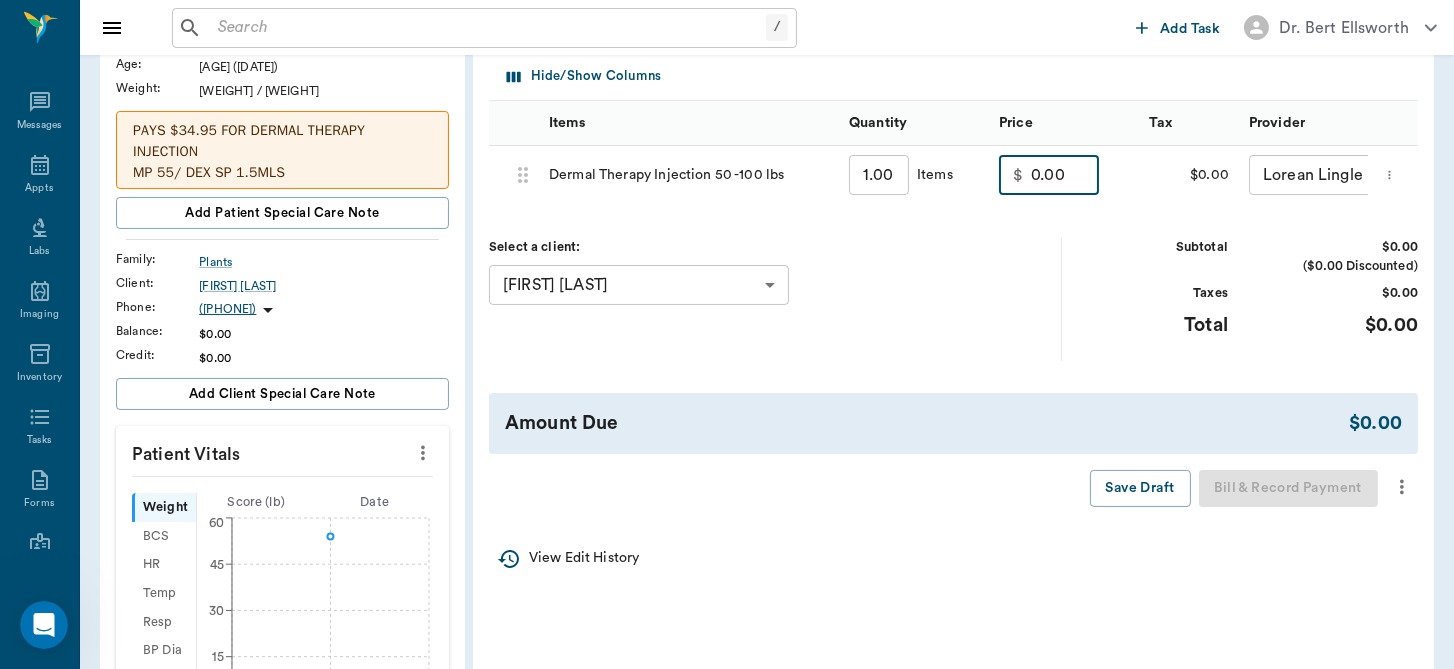 type on "0.00" 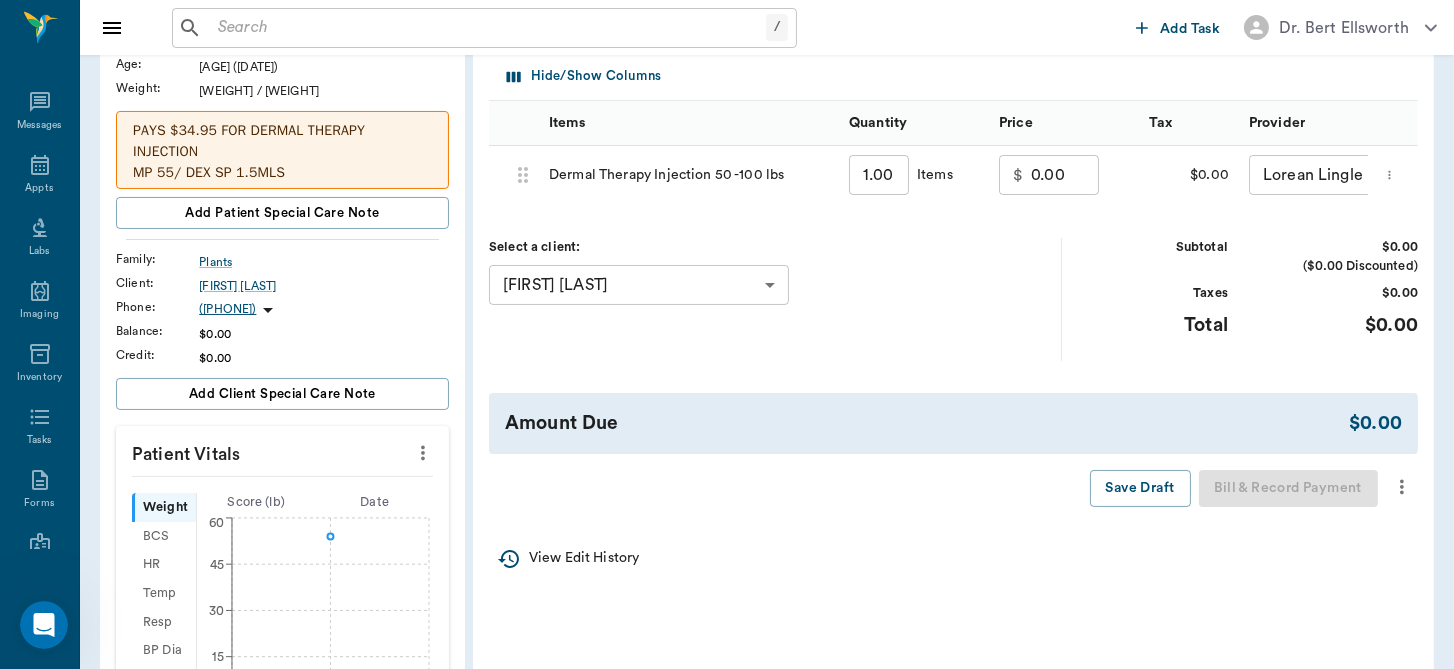 click 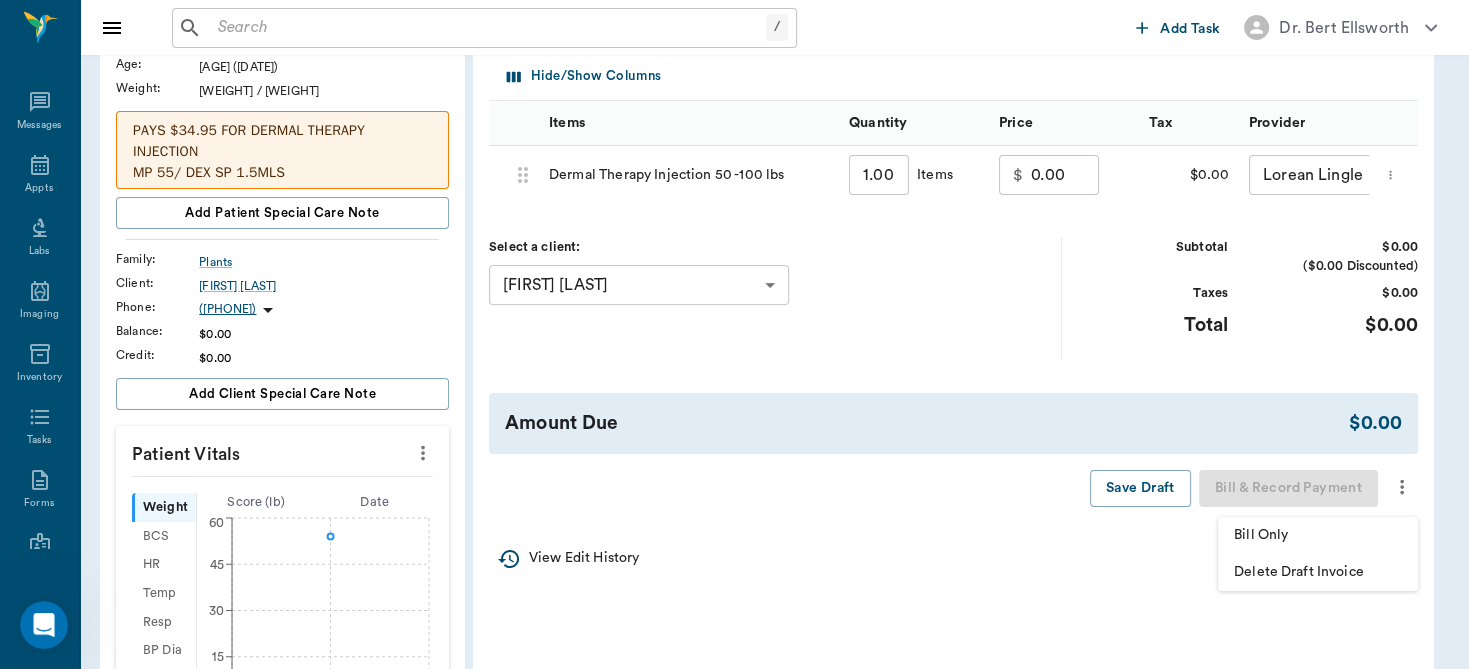 click on "Bill Only" at bounding box center [1318, 535] 